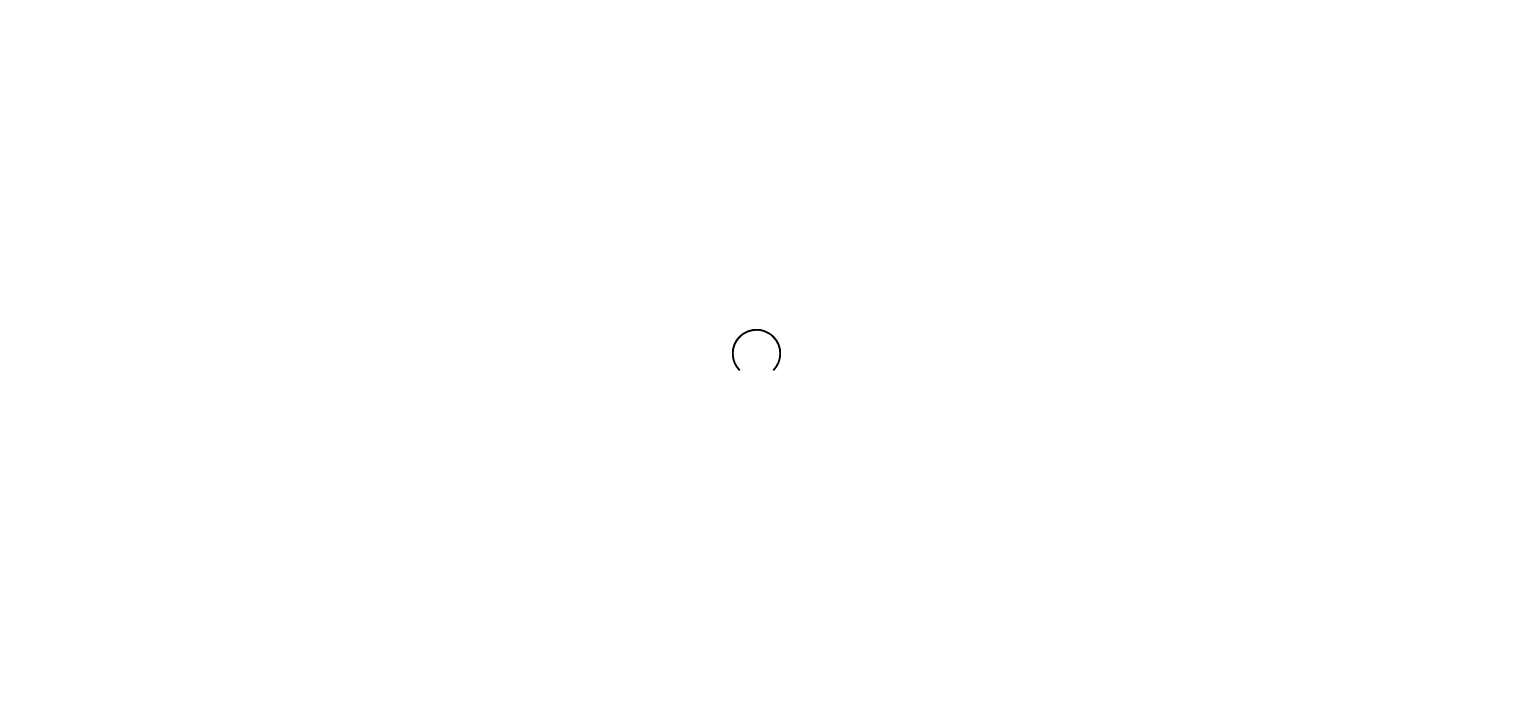 scroll, scrollTop: 0, scrollLeft: 0, axis: both 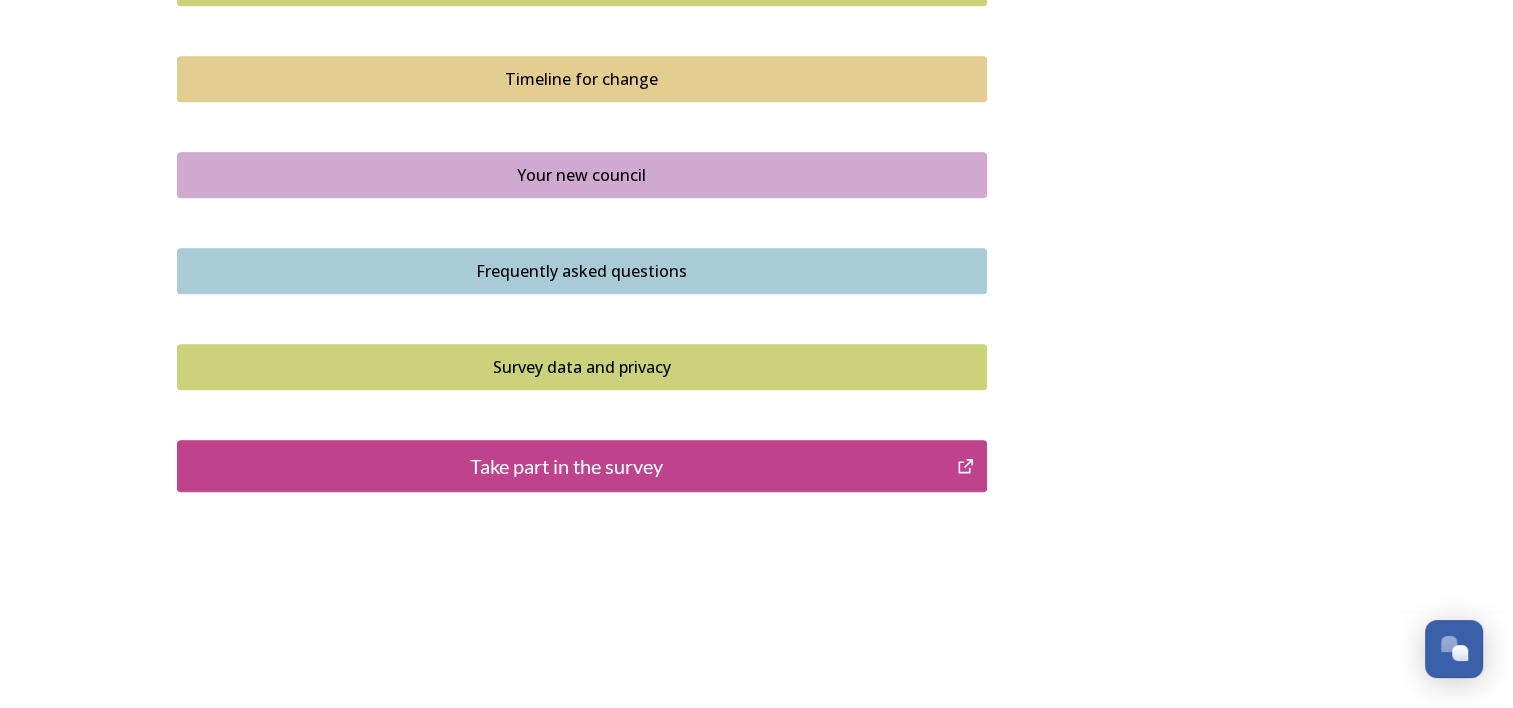 click on "Survey data and privacy" at bounding box center (582, 367) 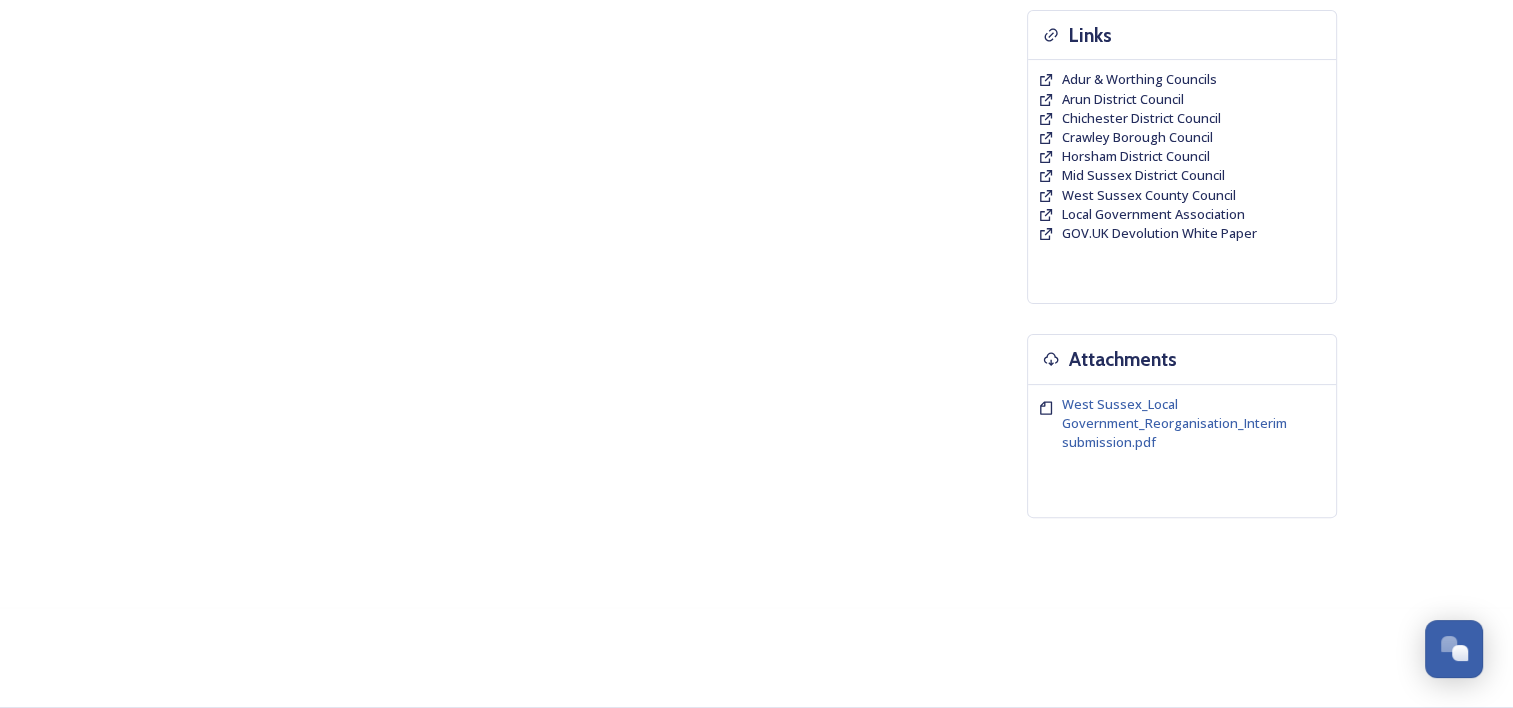 scroll, scrollTop: 0, scrollLeft: 0, axis: both 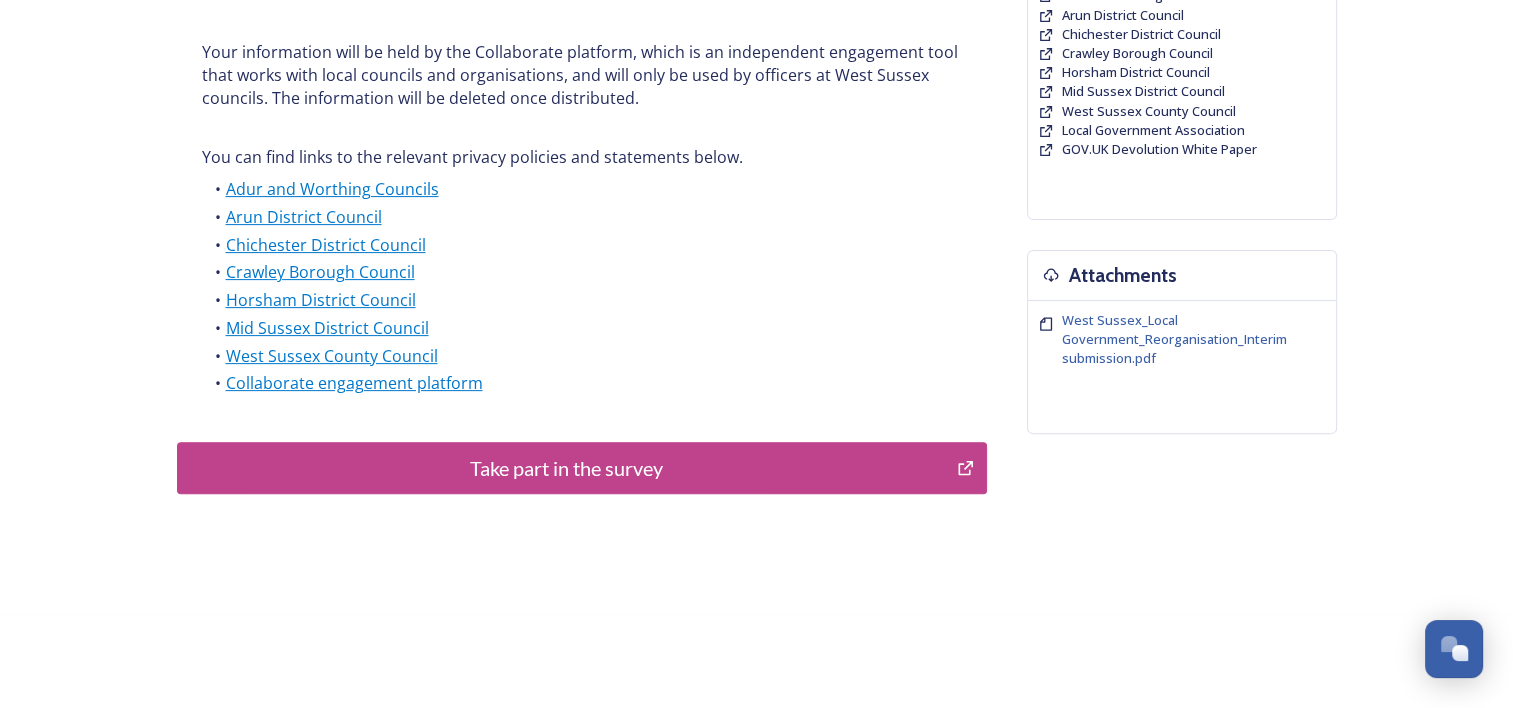 click on "Take part in the survey" at bounding box center [582, 468] 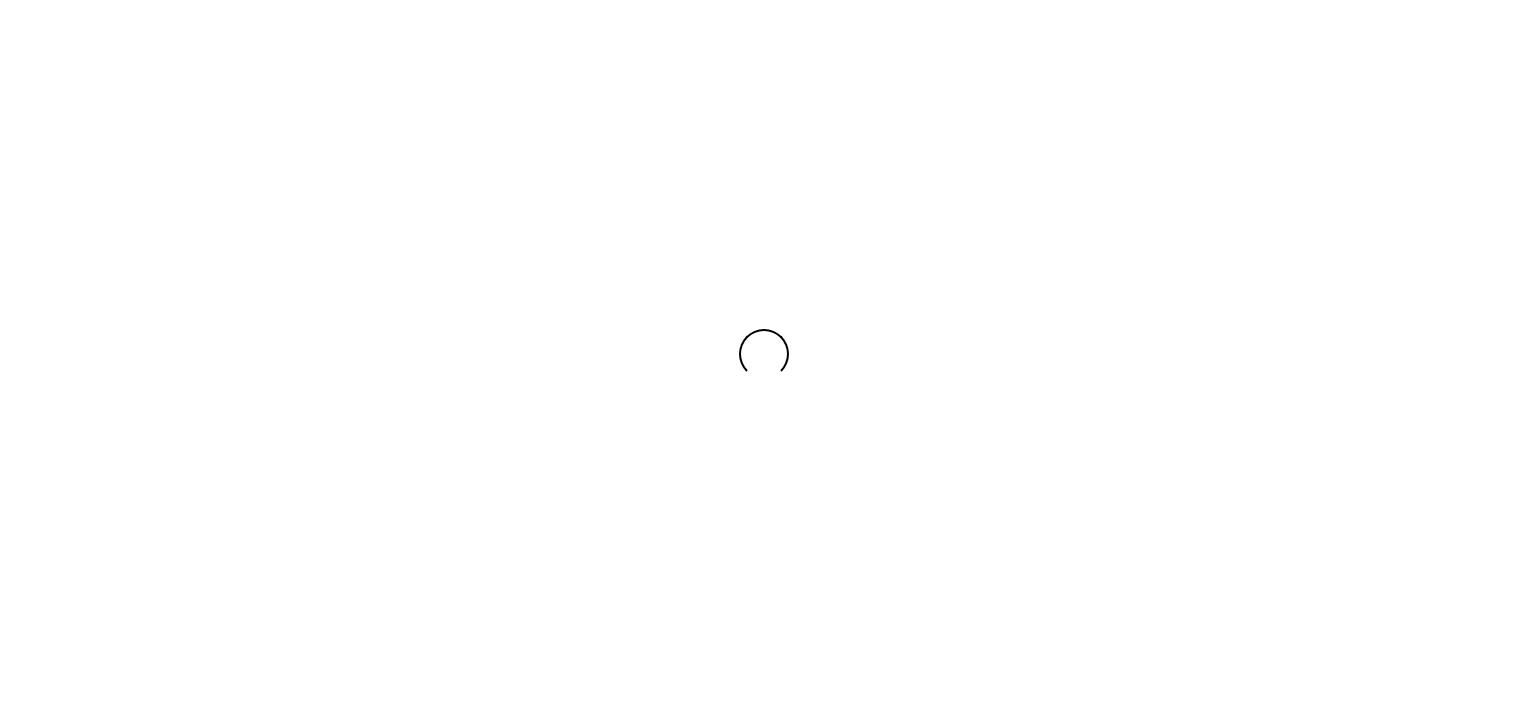 scroll, scrollTop: 0, scrollLeft: 0, axis: both 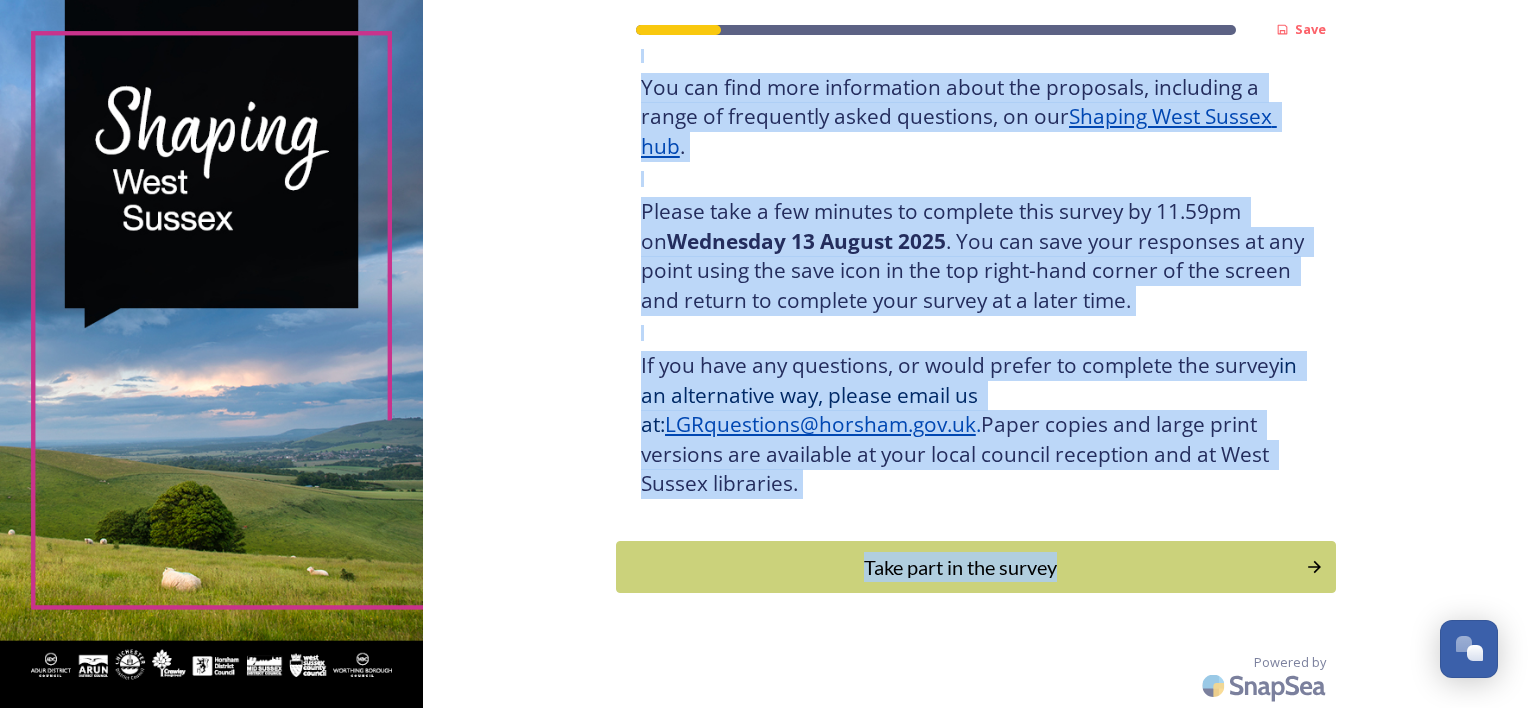 drag, startPoint x: 603, startPoint y: 95, endPoint x: 1339, endPoint y: 569, distance: 875.42676 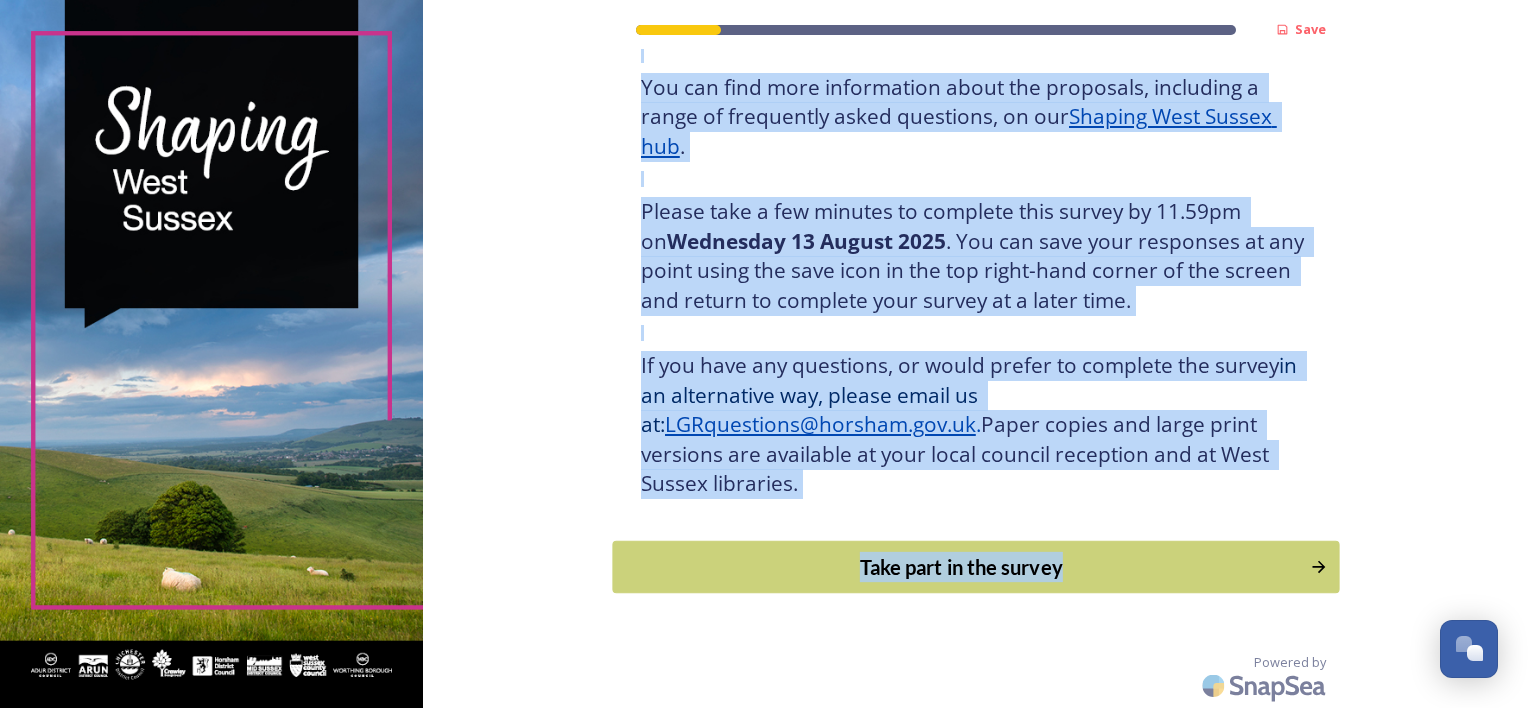 click on "Take part in the survey" at bounding box center (961, 567) 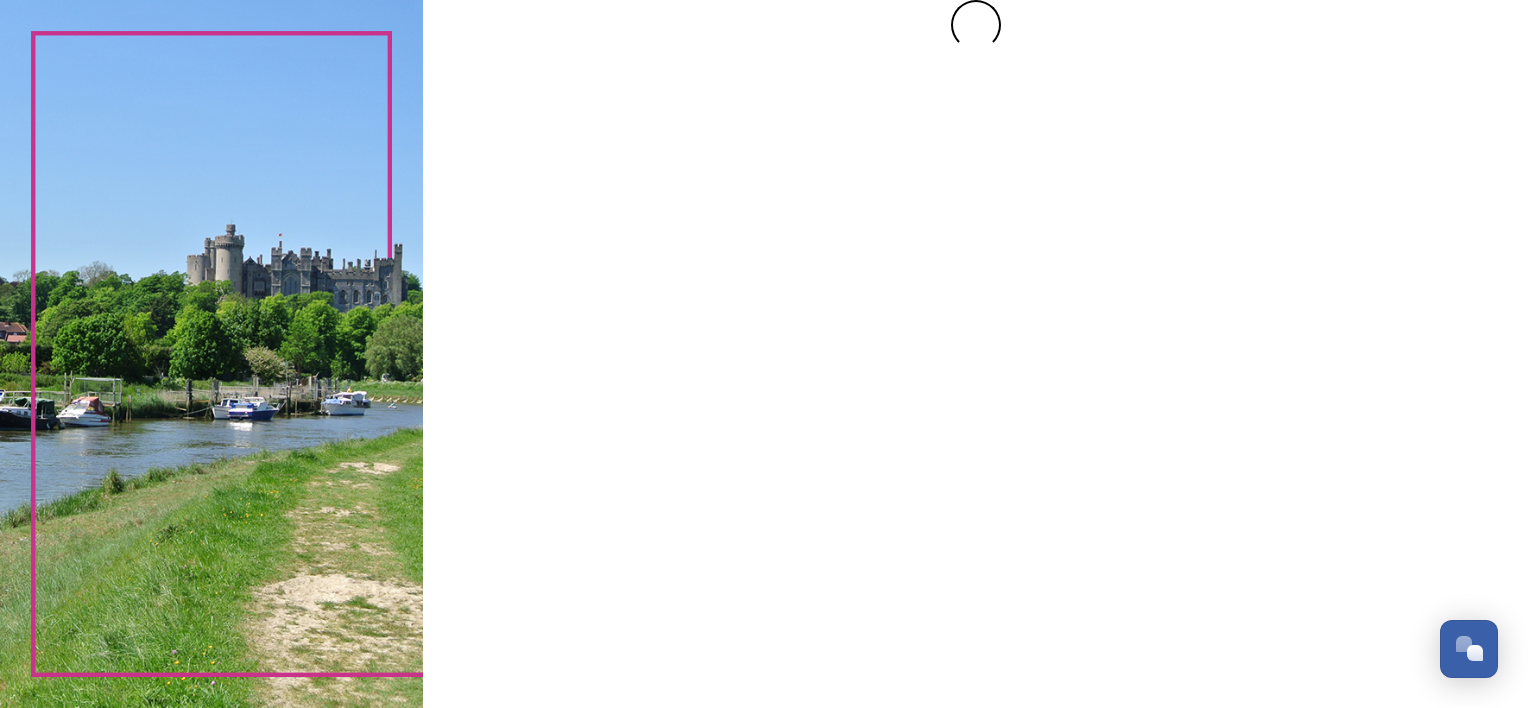 scroll, scrollTop: 0, scrollLeft: 0, axis: both 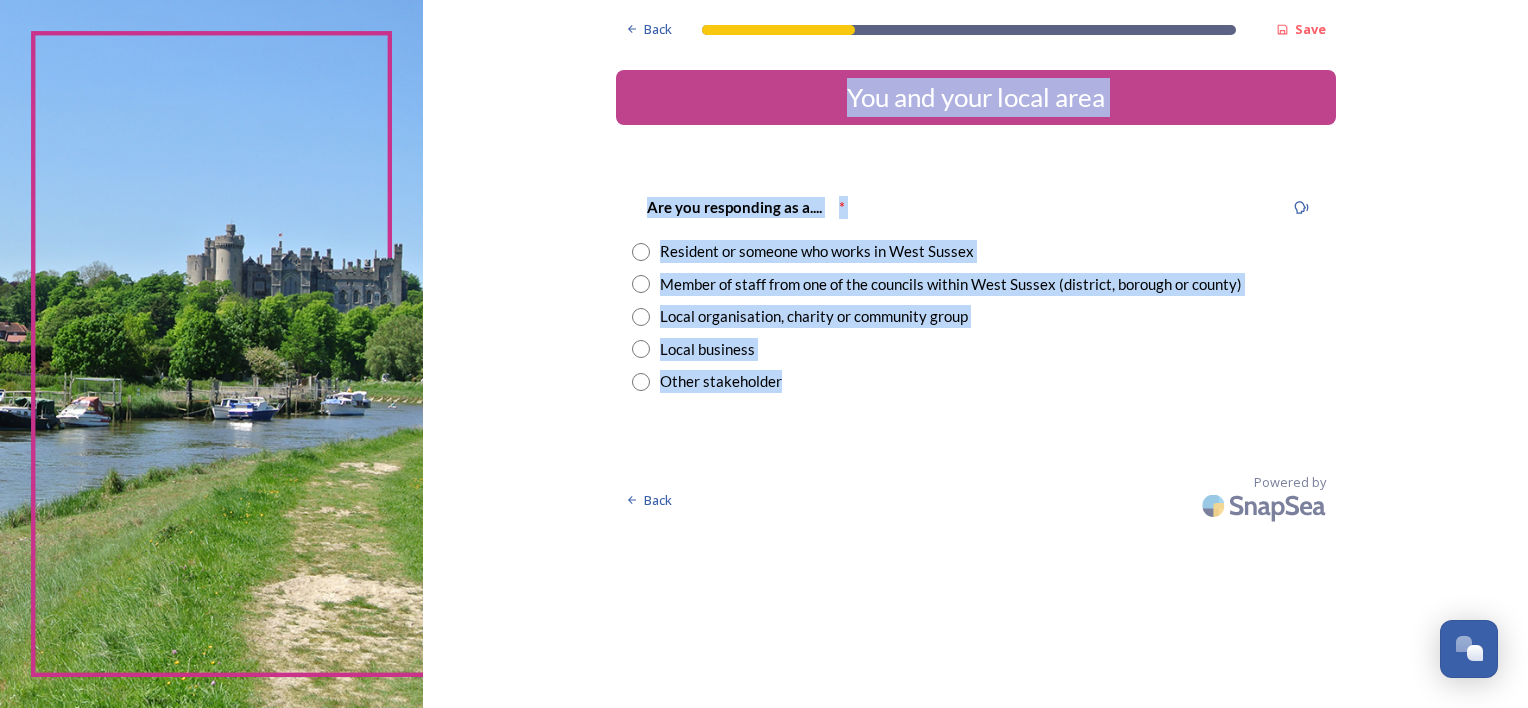 drag, startPoint x: 635, startPoint y: 88, endPoint x: 1199, endPoint y: 394, distance: 641.66345 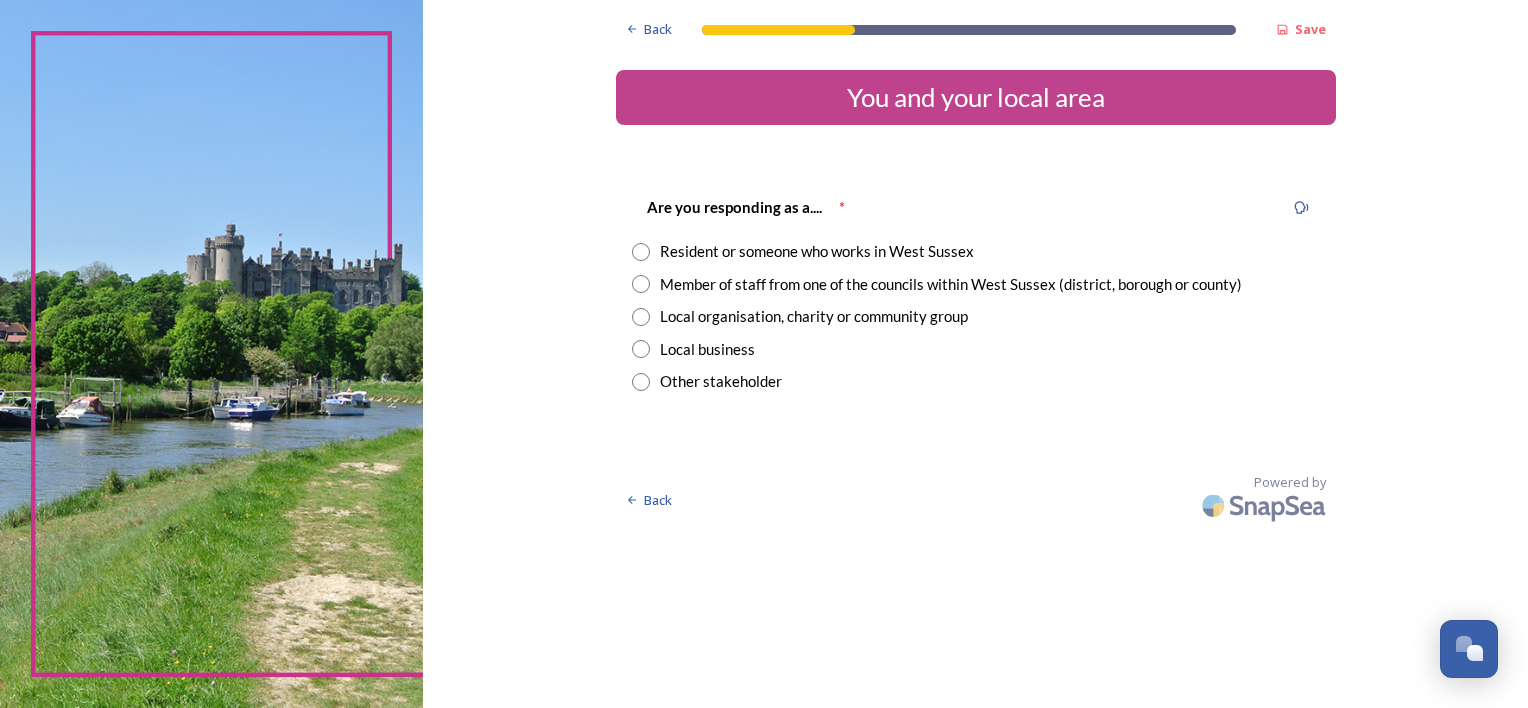 click on "Back Save You and your local area Are you responding as a.... * Resident or someone who works in West Sussex Member of staff from one of the councils within West Sussex (district, borough or county) Local organisation, charity or community group Local business Other stakeholder Back Powered by" at bounding box center (975, 354) 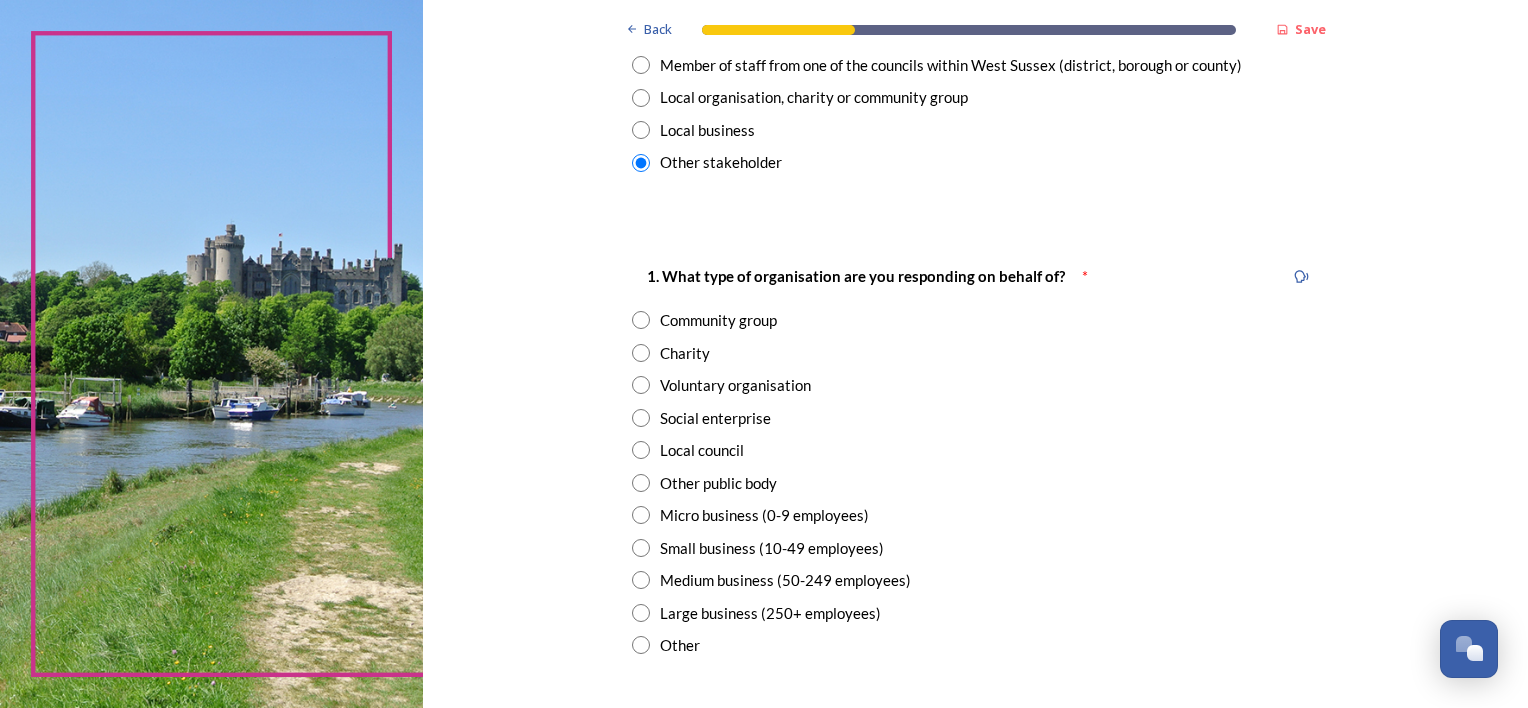 scroll, scrollTop: 240, scrollLeft: 0, axis: vertical 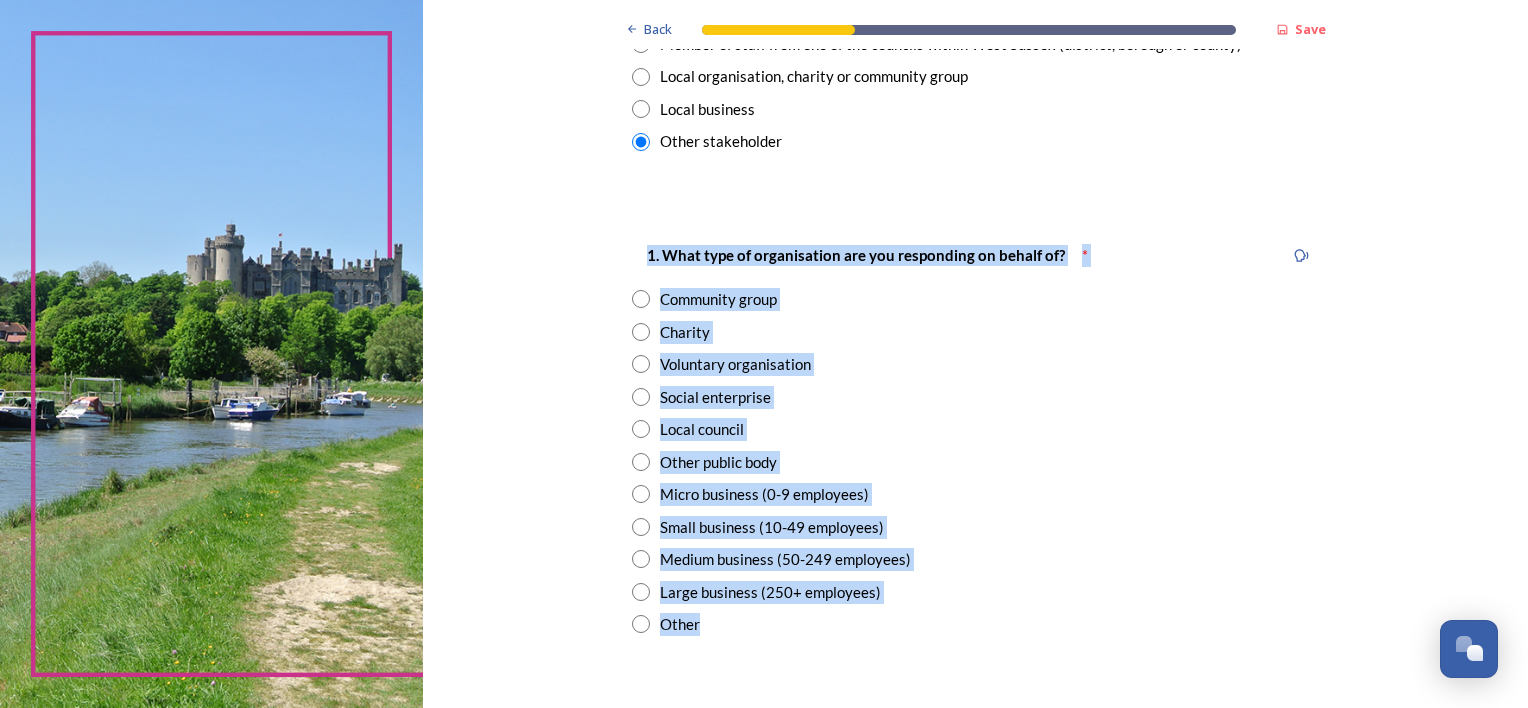 drag, startPoint x: 637, startPoint y: 258, endPoint x: 1006, endPoint y: 628, distance: 522.55237 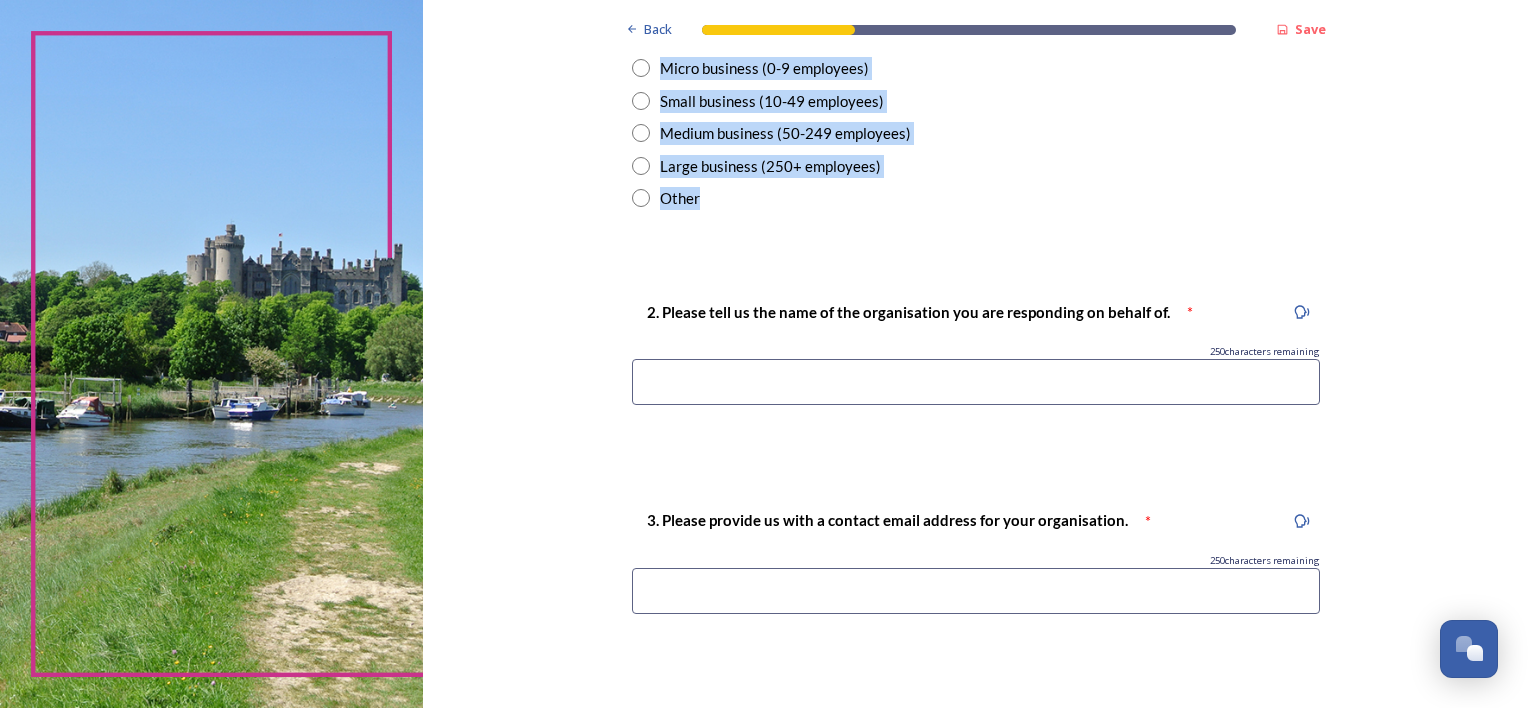 scroll, scrollTop: 677, scrollLeft: 0, axis: vertical 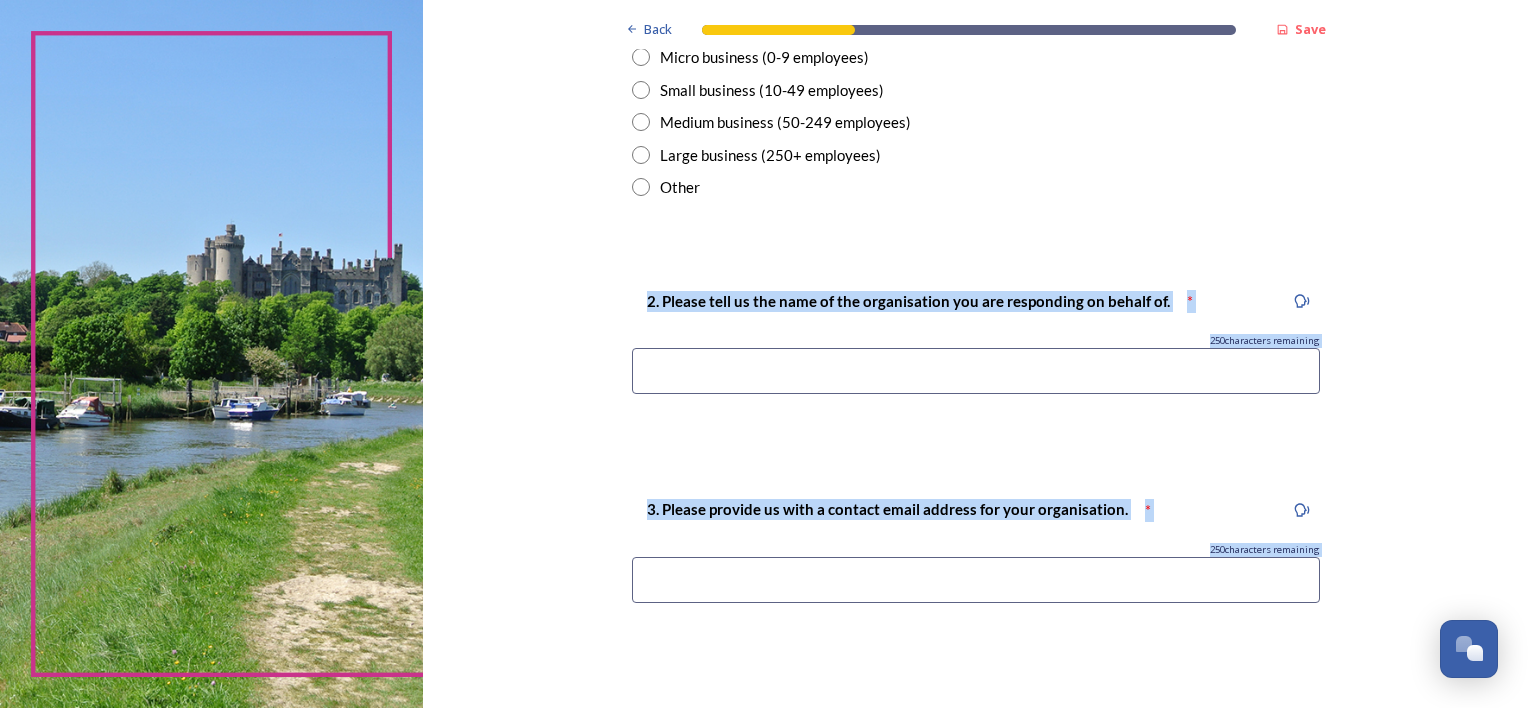 drag, startPoint x: 633, startPoint y: 301, endPoint x: 1333, endPoint y: 660, distance: 786.6899 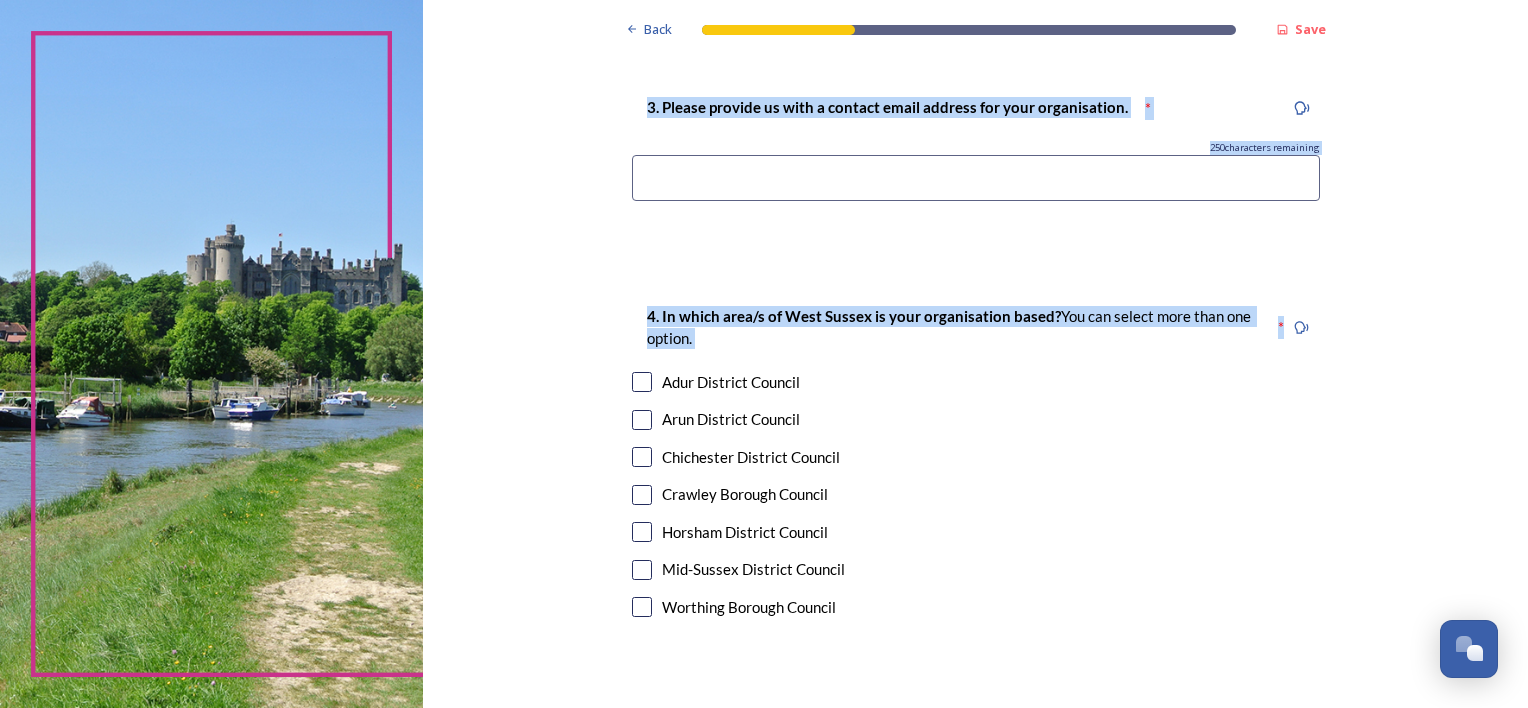 scroll, scrollTop: 1151, scrollLeft: 0, axis: vertical 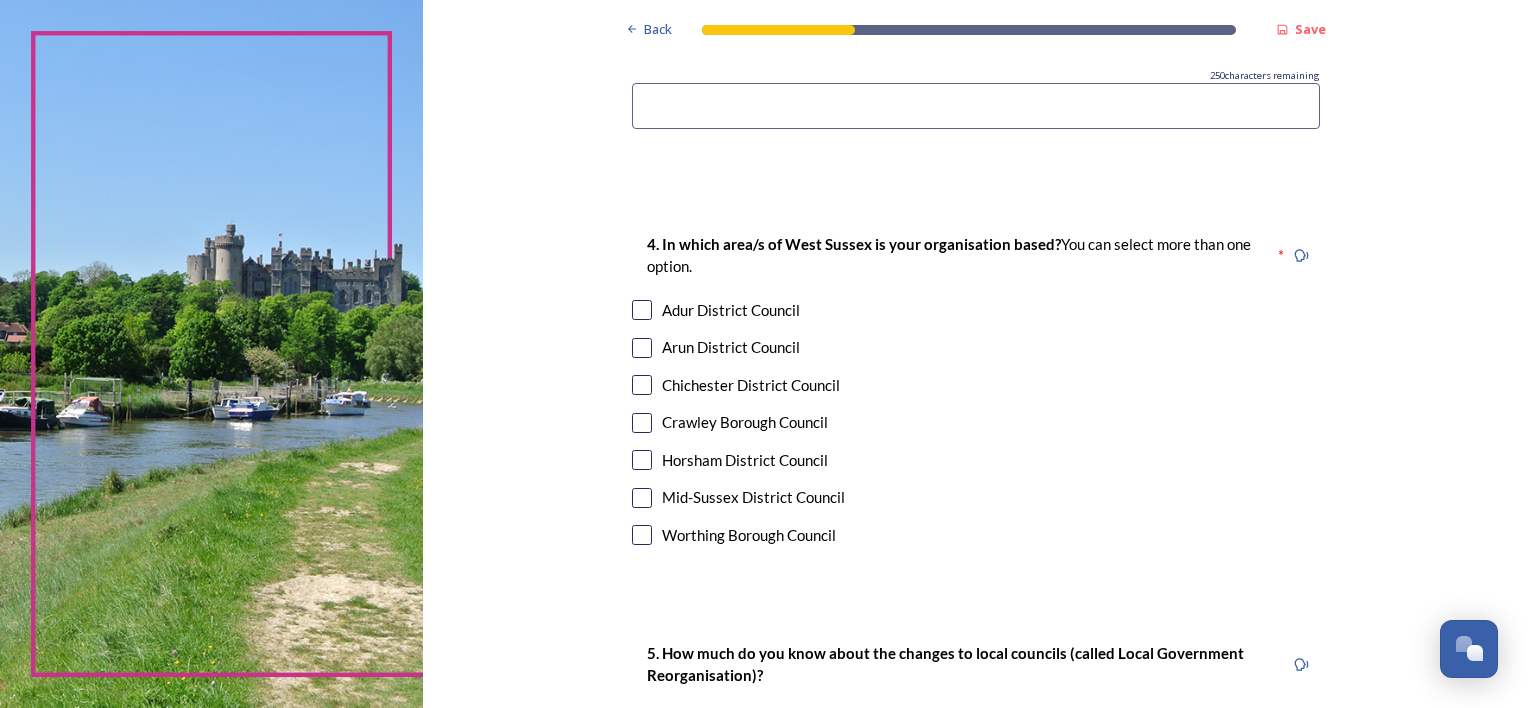 click on "Adur District Council" at bounding box center [976, 310] 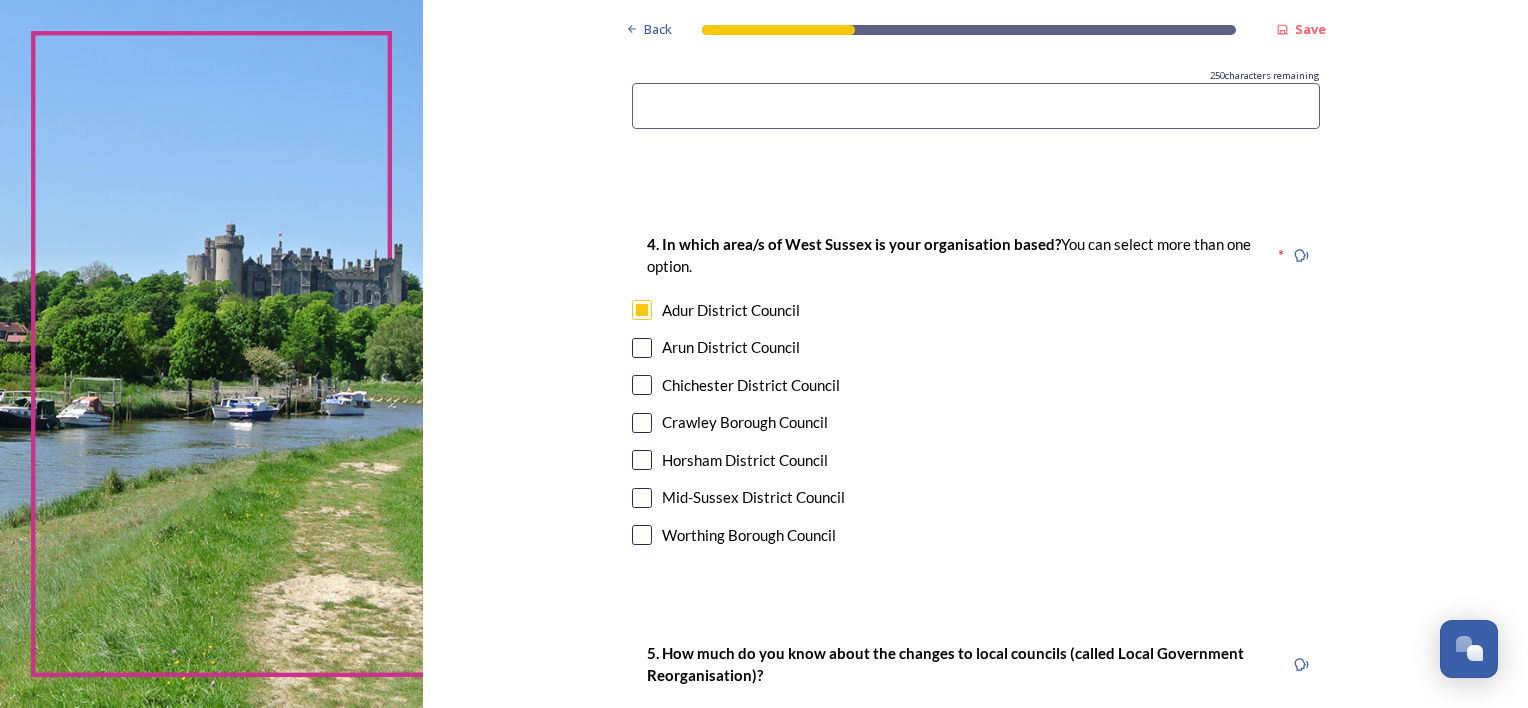 checkbox on "true" 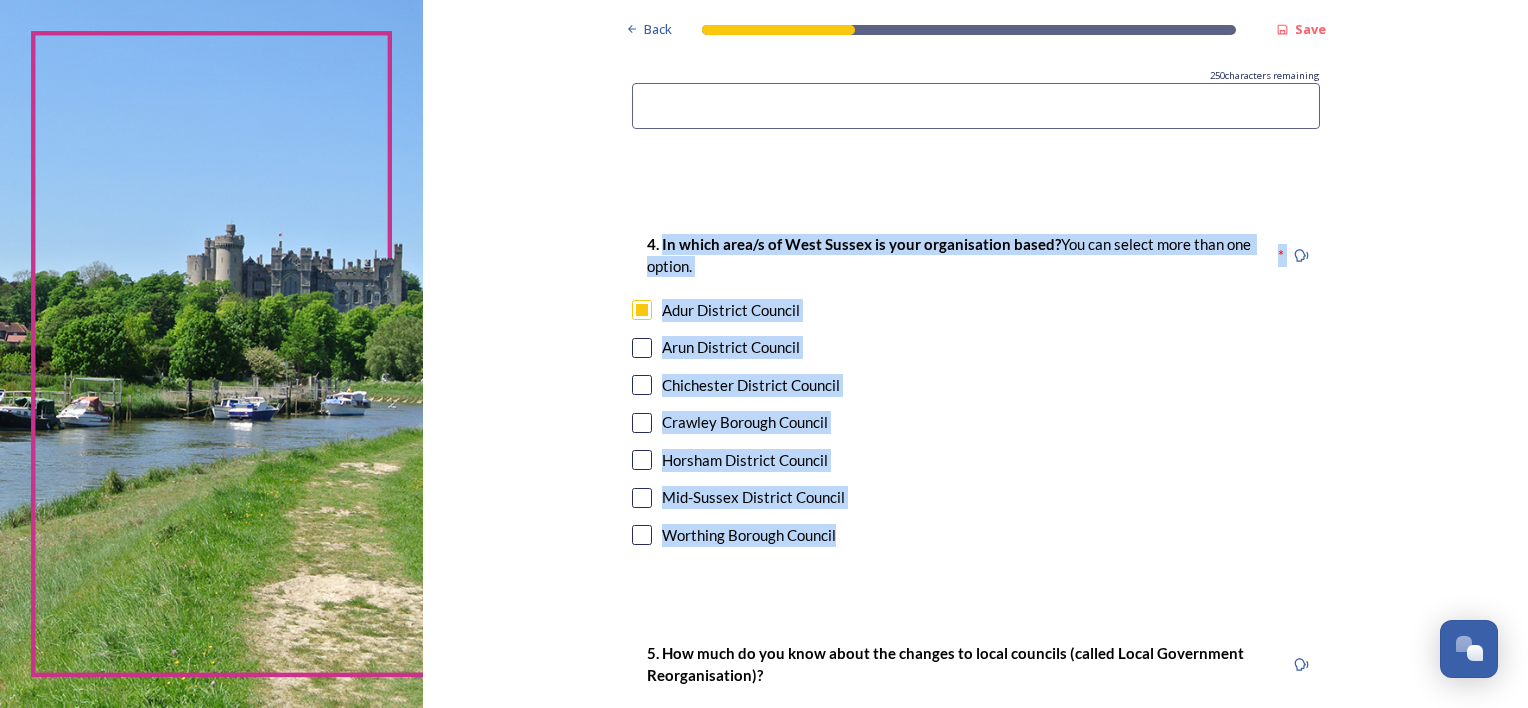 drag, startPoint x: 654, startPoint y: 248, endPoint x: 831, endPoint y: 546, distance: 346.60208 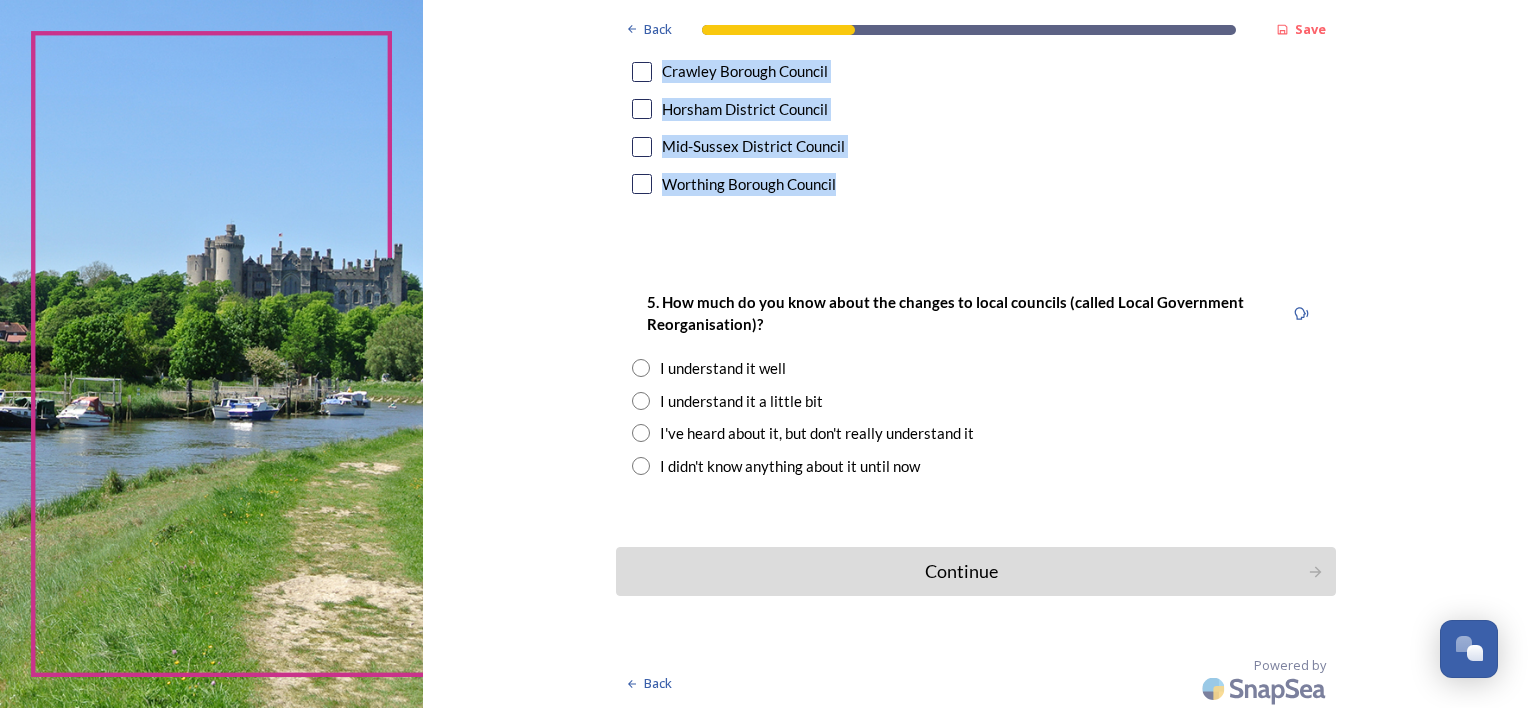 scroll, scrollTop: 1504, scrollLeft: 0, axis: vertical 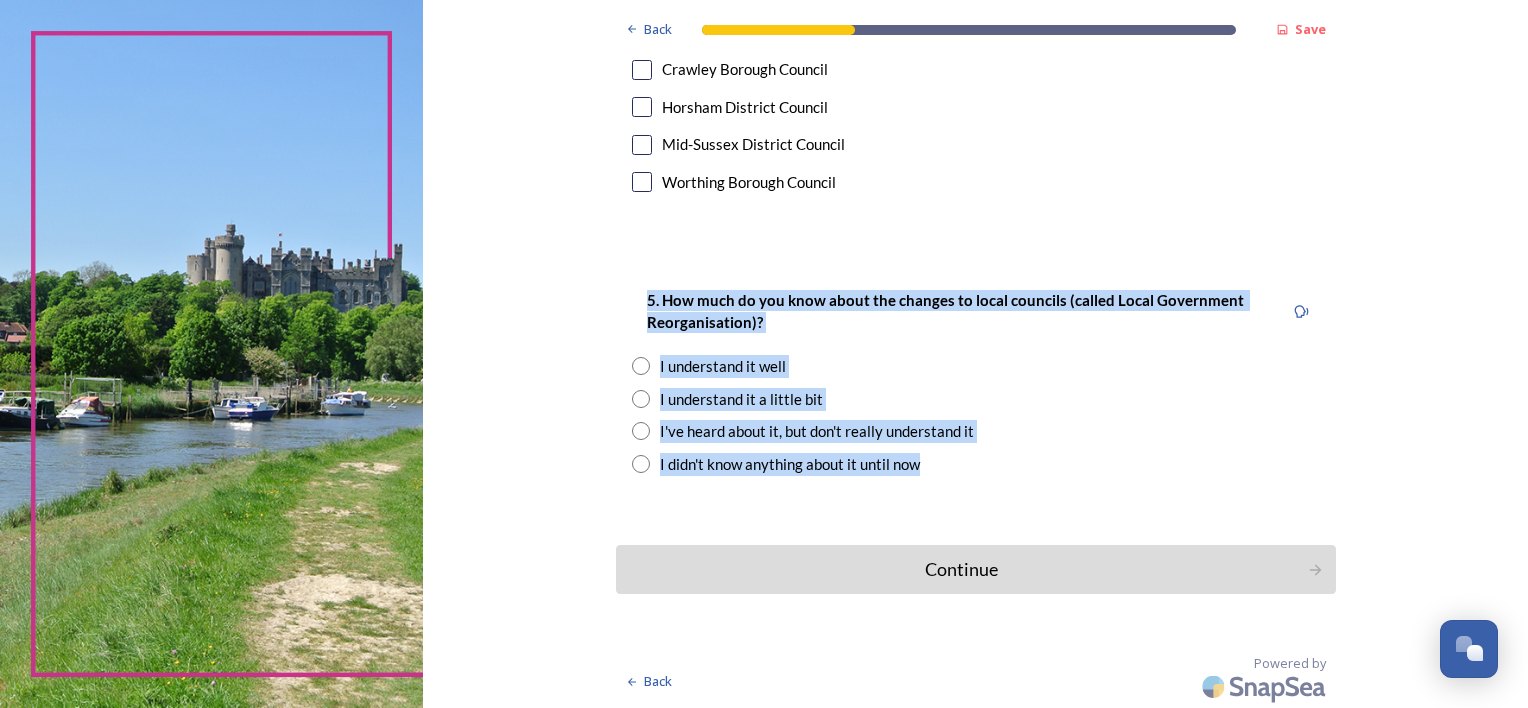 drag, startPoint x: 640, startPoint y: 306, endPoint x: 1000, endPoint y: 485, distance: 402.04602 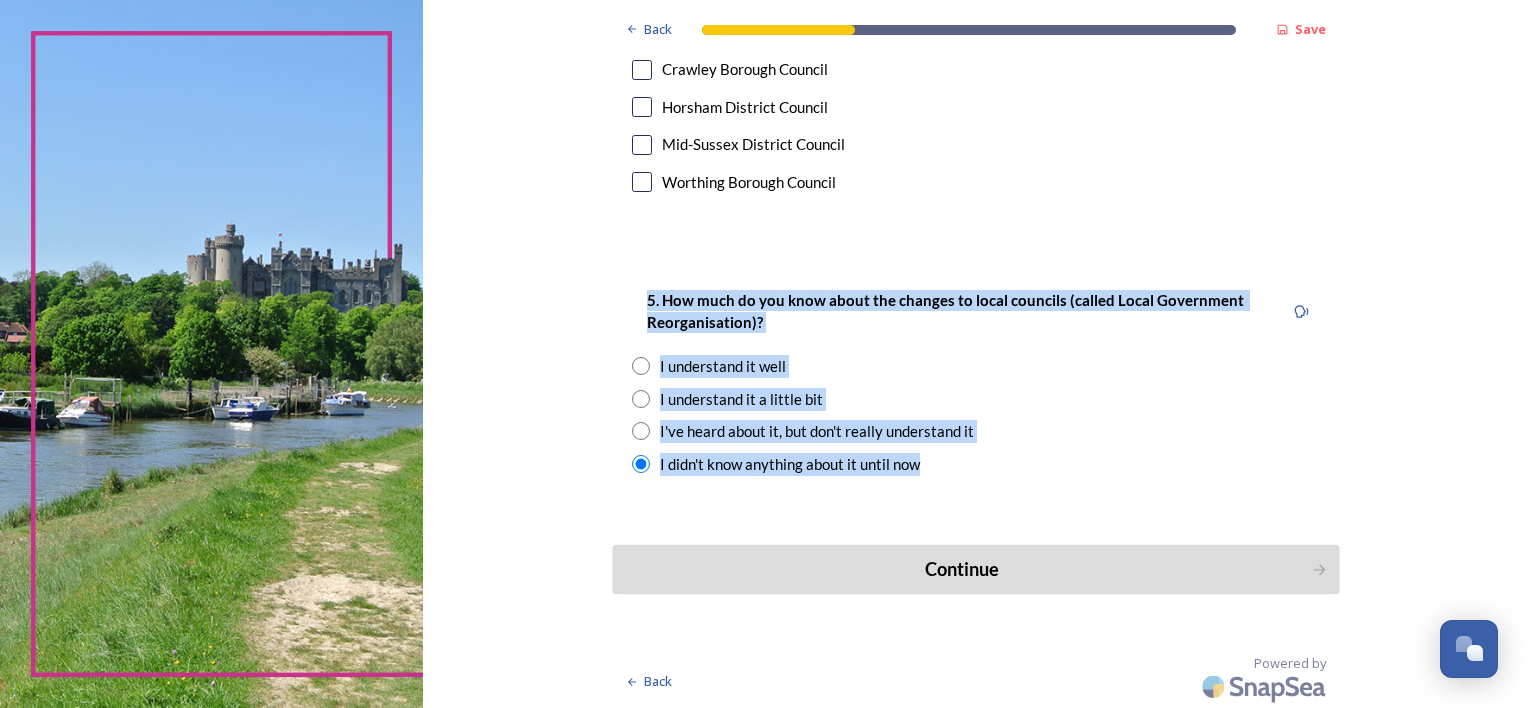 click on "Continue" at bounding box center [961, 569] 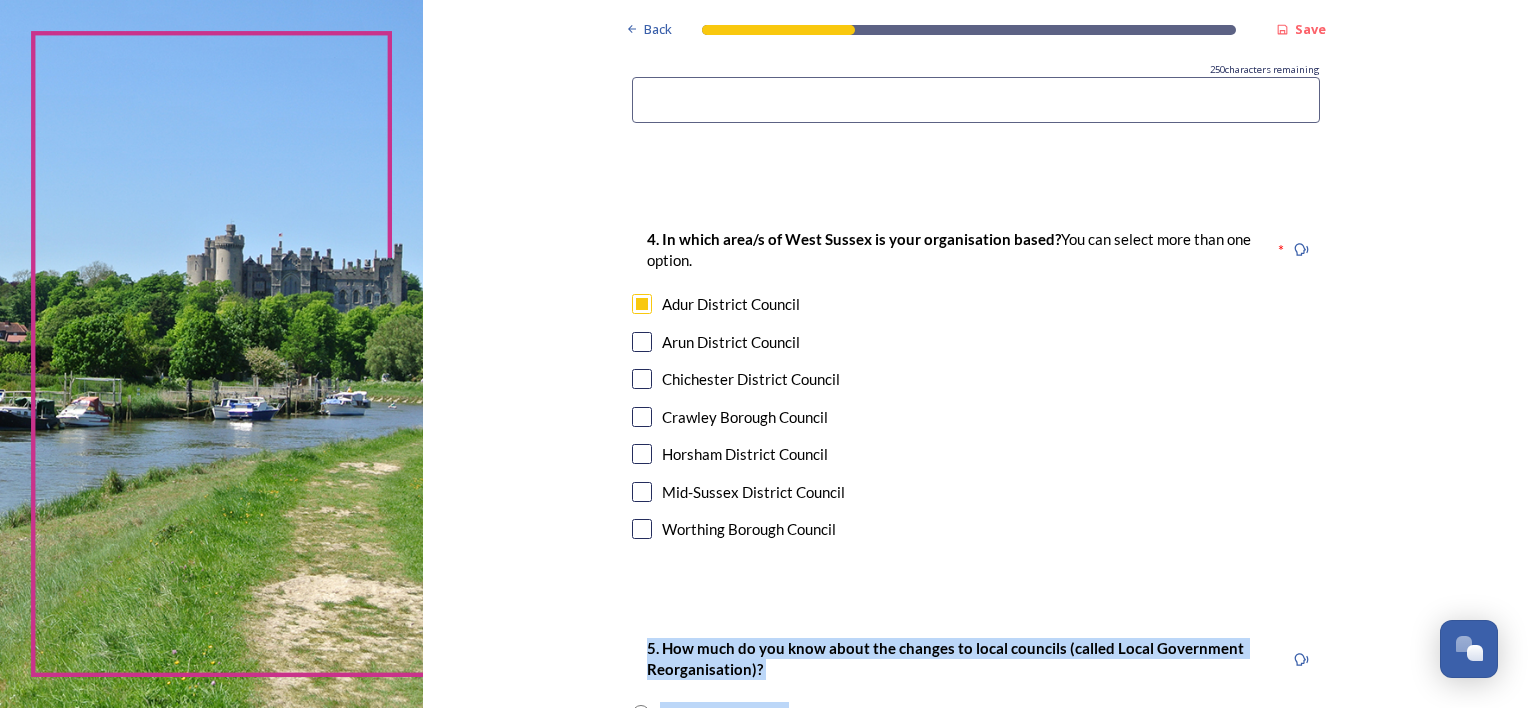 scroll, scrollTop: 1175, scrollLeft: 0, axis: vertical 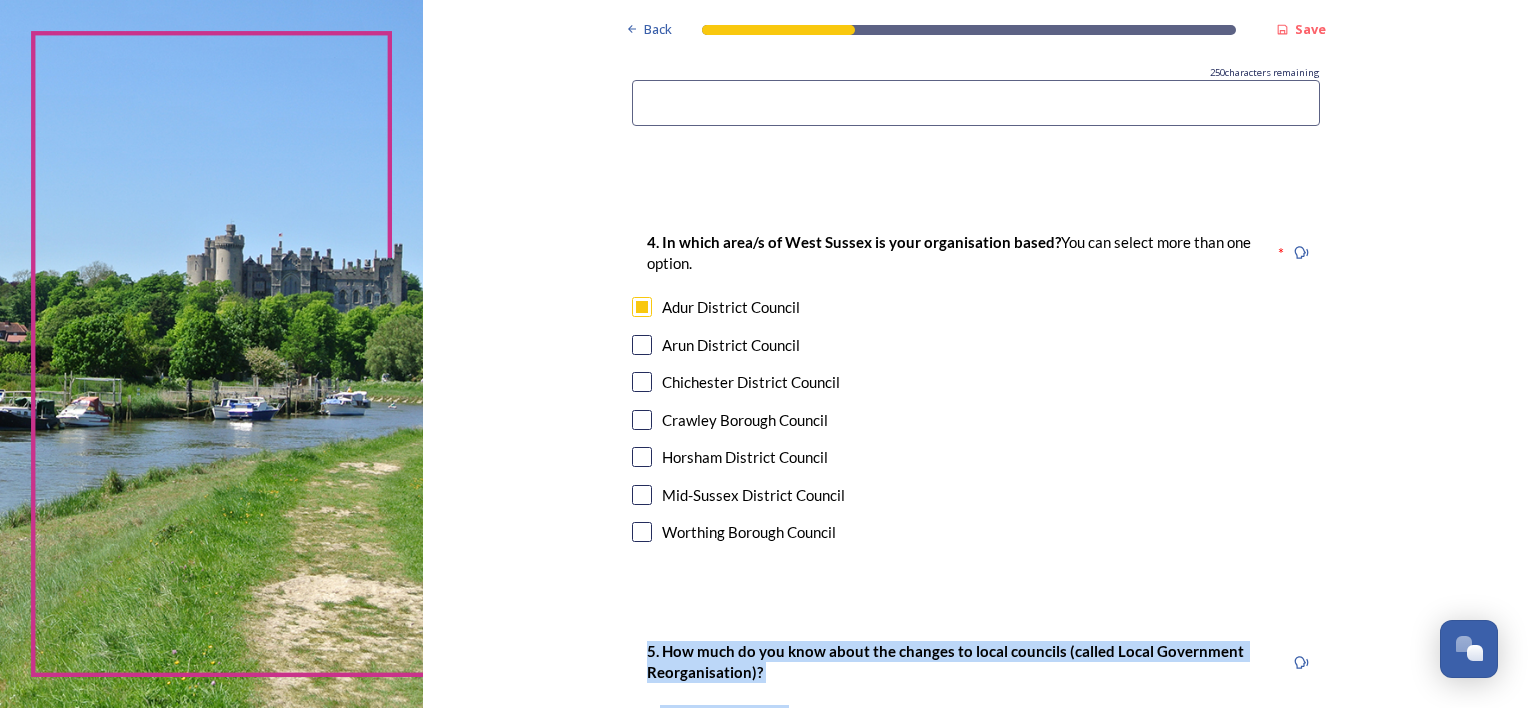 click at bounding box center [642, 382] 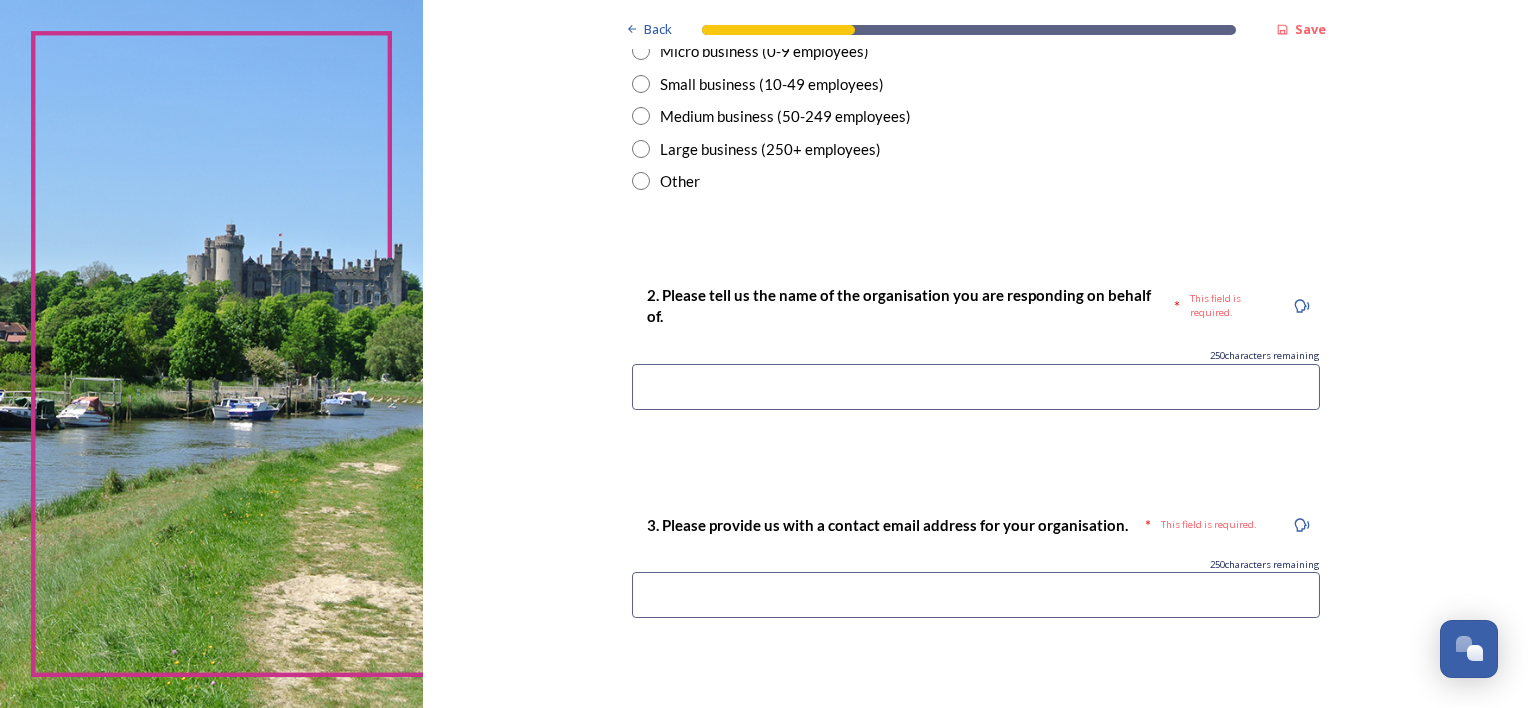 scroll, scrollTop: 674, scrollLeft: 0, axis: vertical 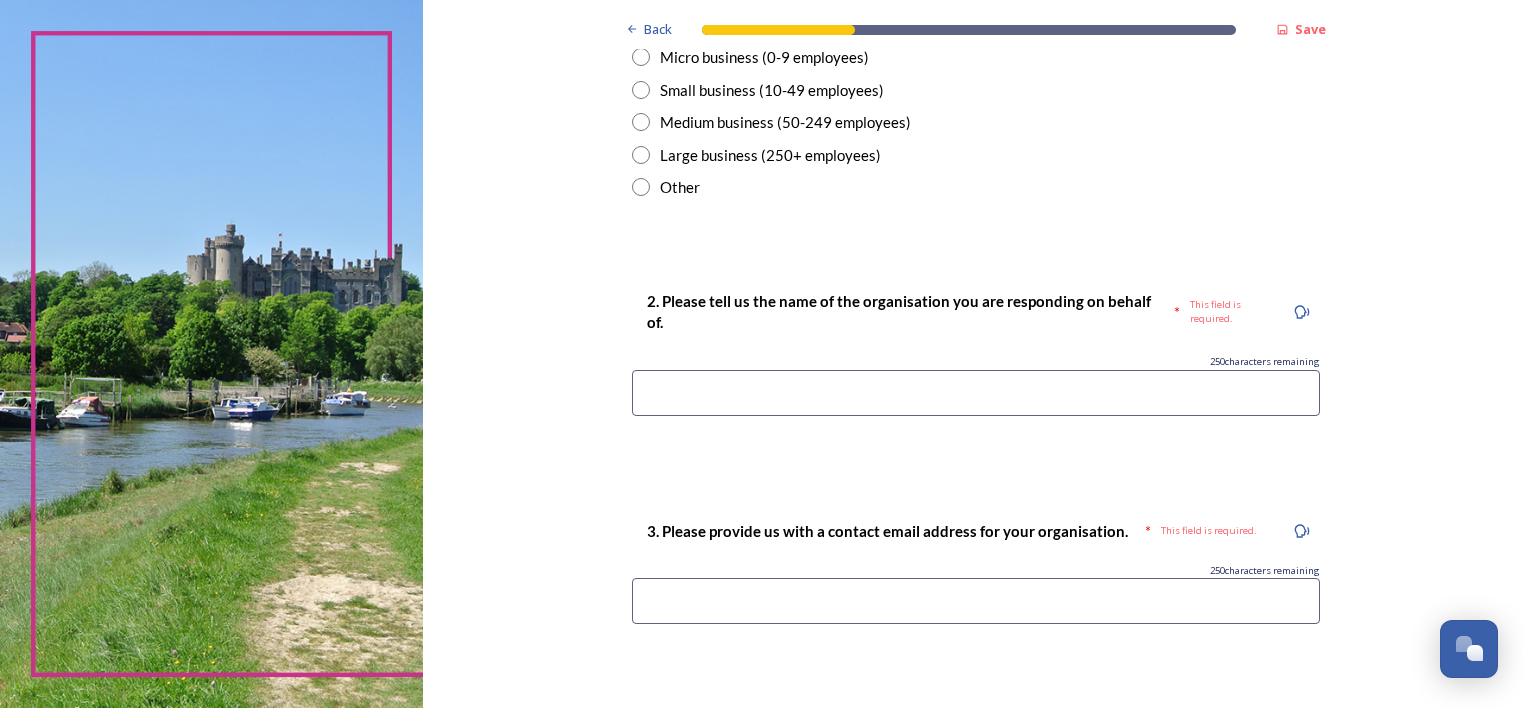 click at bounding box center [976, 601] 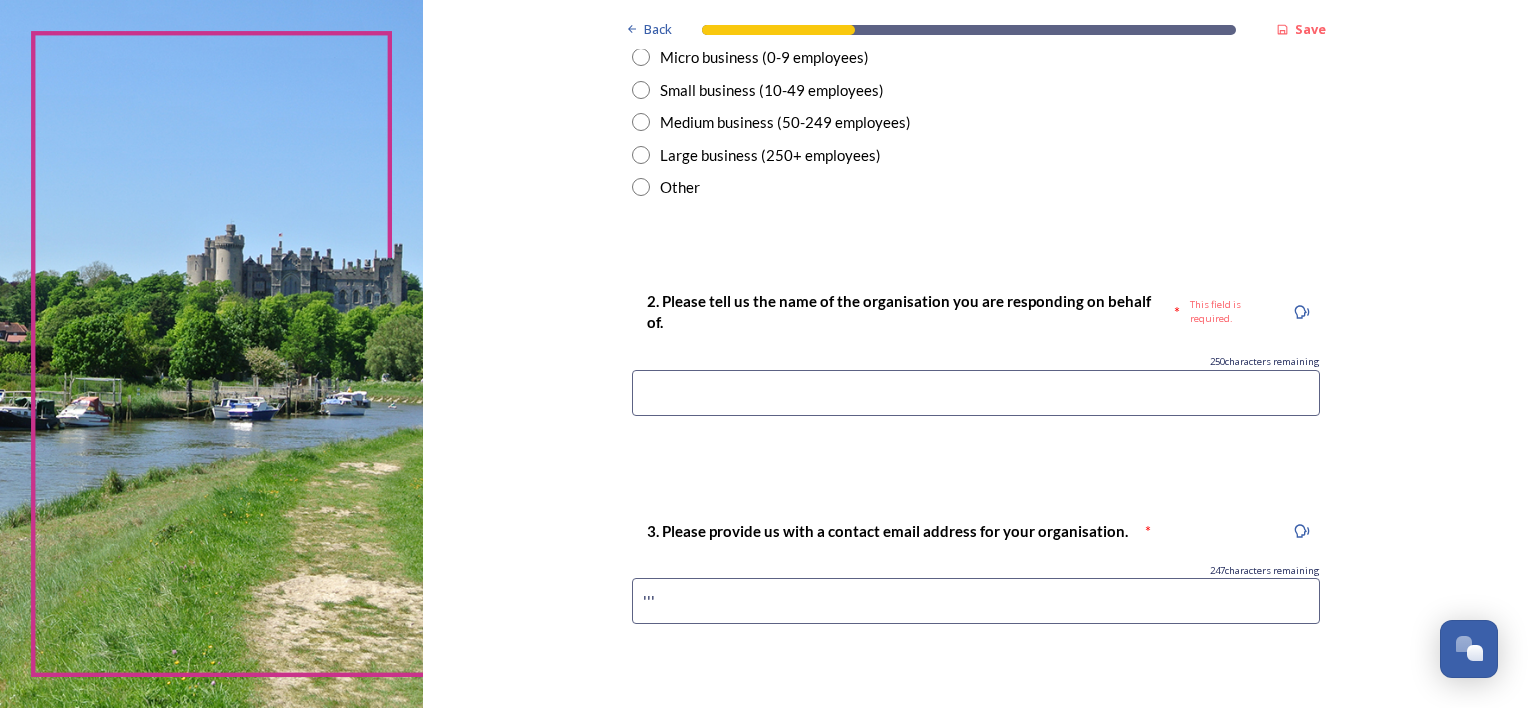 type on "'''" 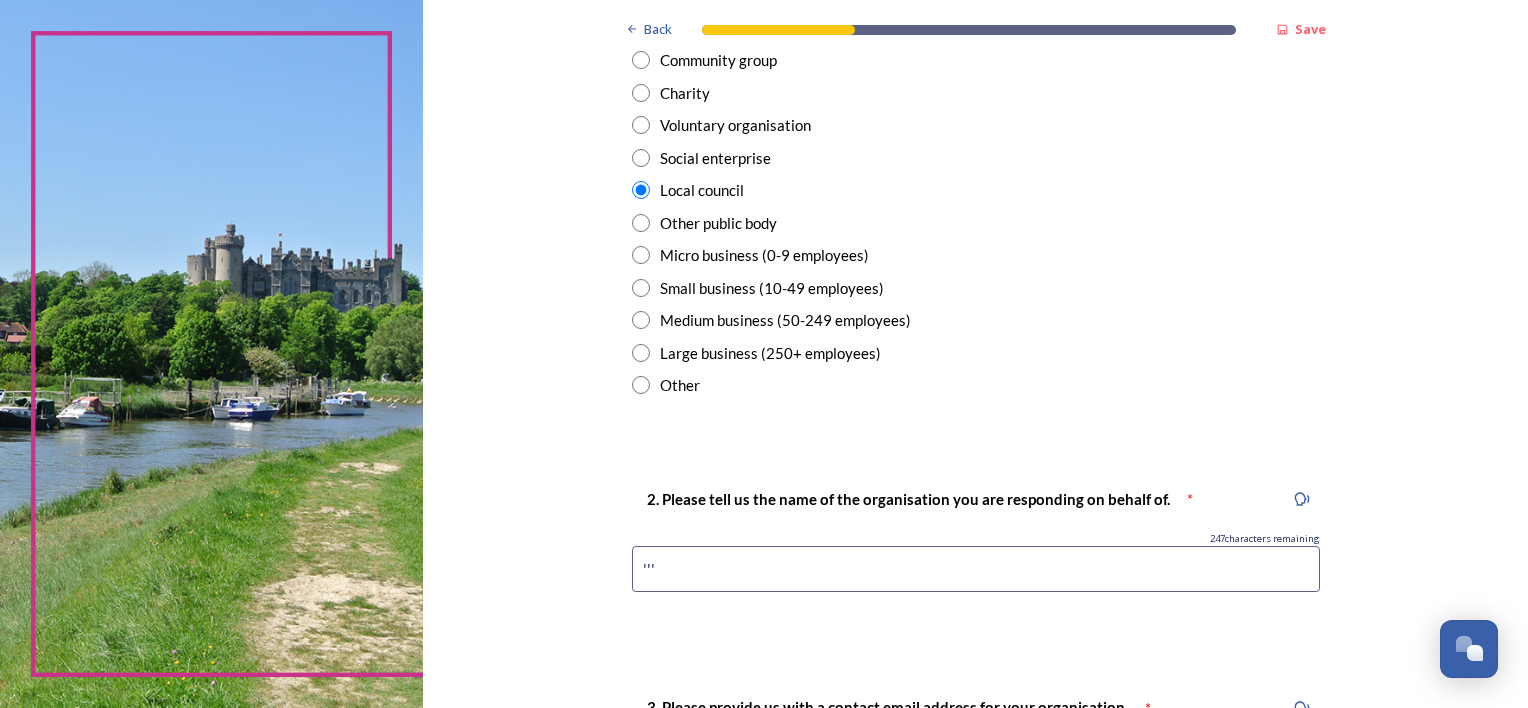 scroll, scrollTop: 447, scrollLeft: 0, axis: vertical 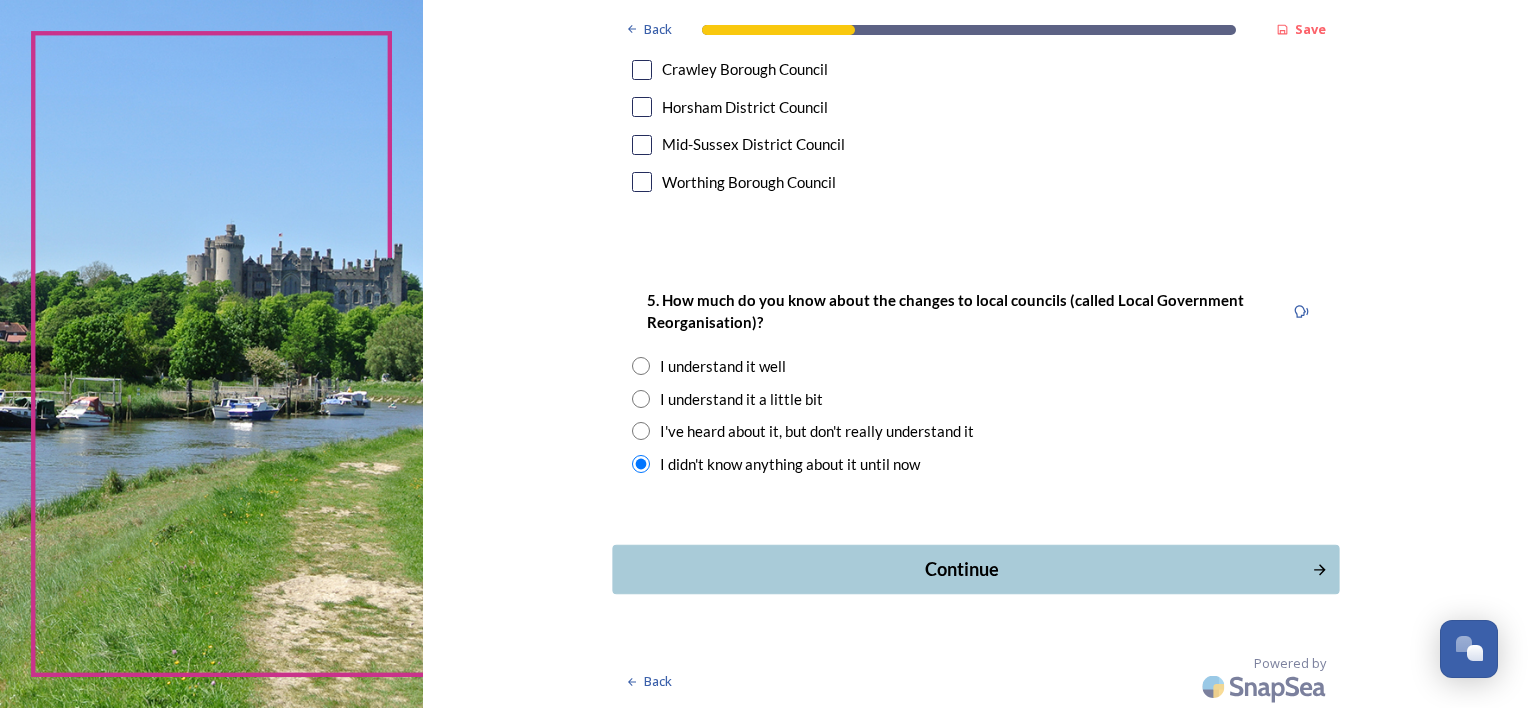 type on "'''" 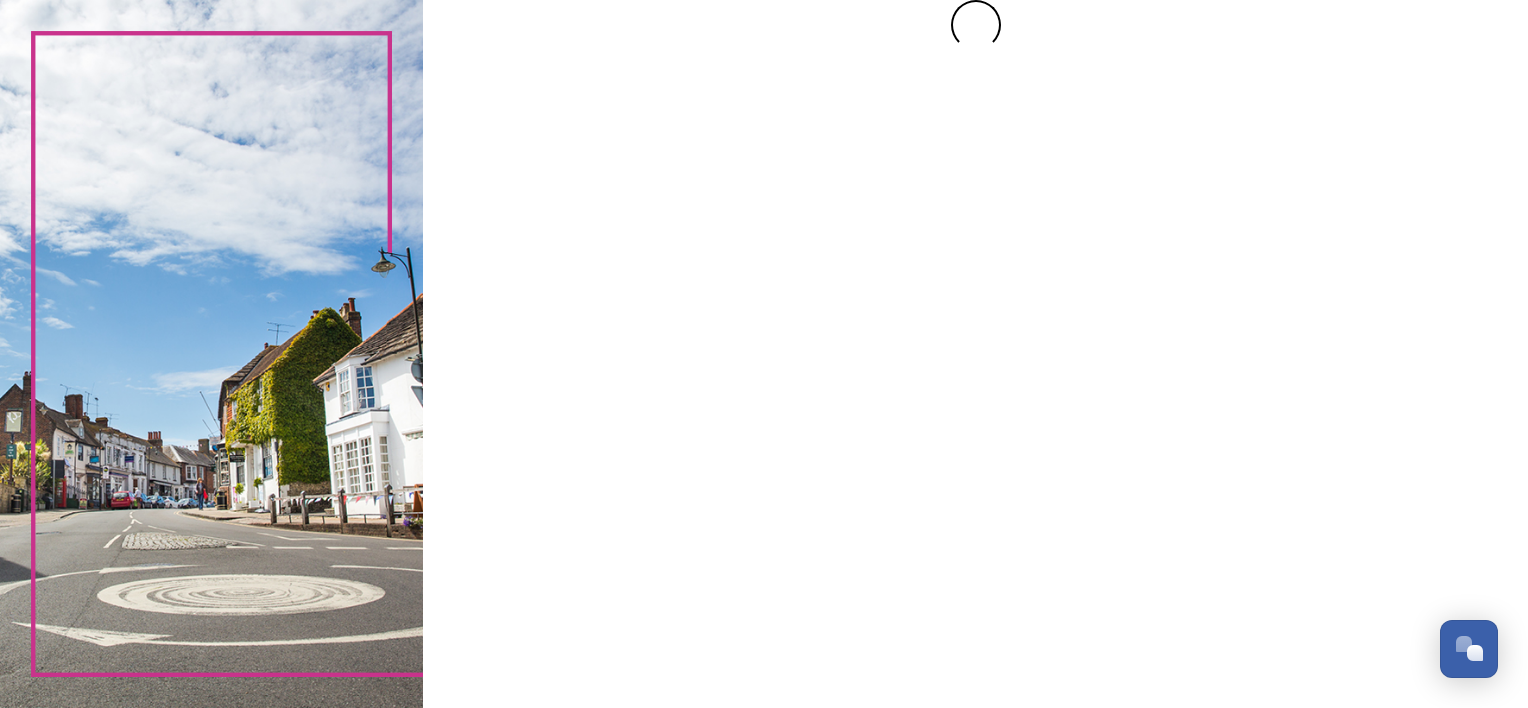 scroll, scrollTop: 0, scrollLeft: 0, axis: both 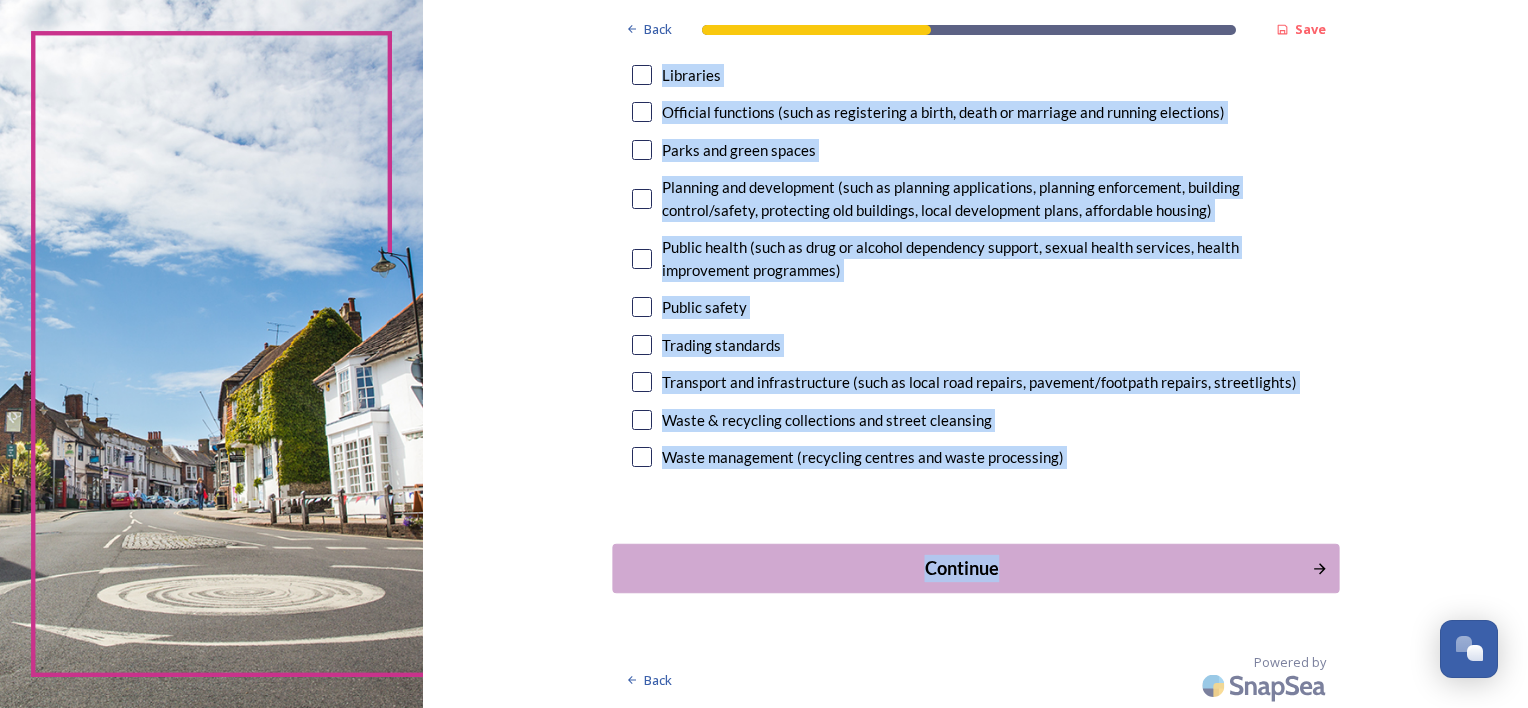 drag, startPoint x: 652, startPoint y: 204, endPoint x: 1040, endPoint y: 570, distance: 533.38544 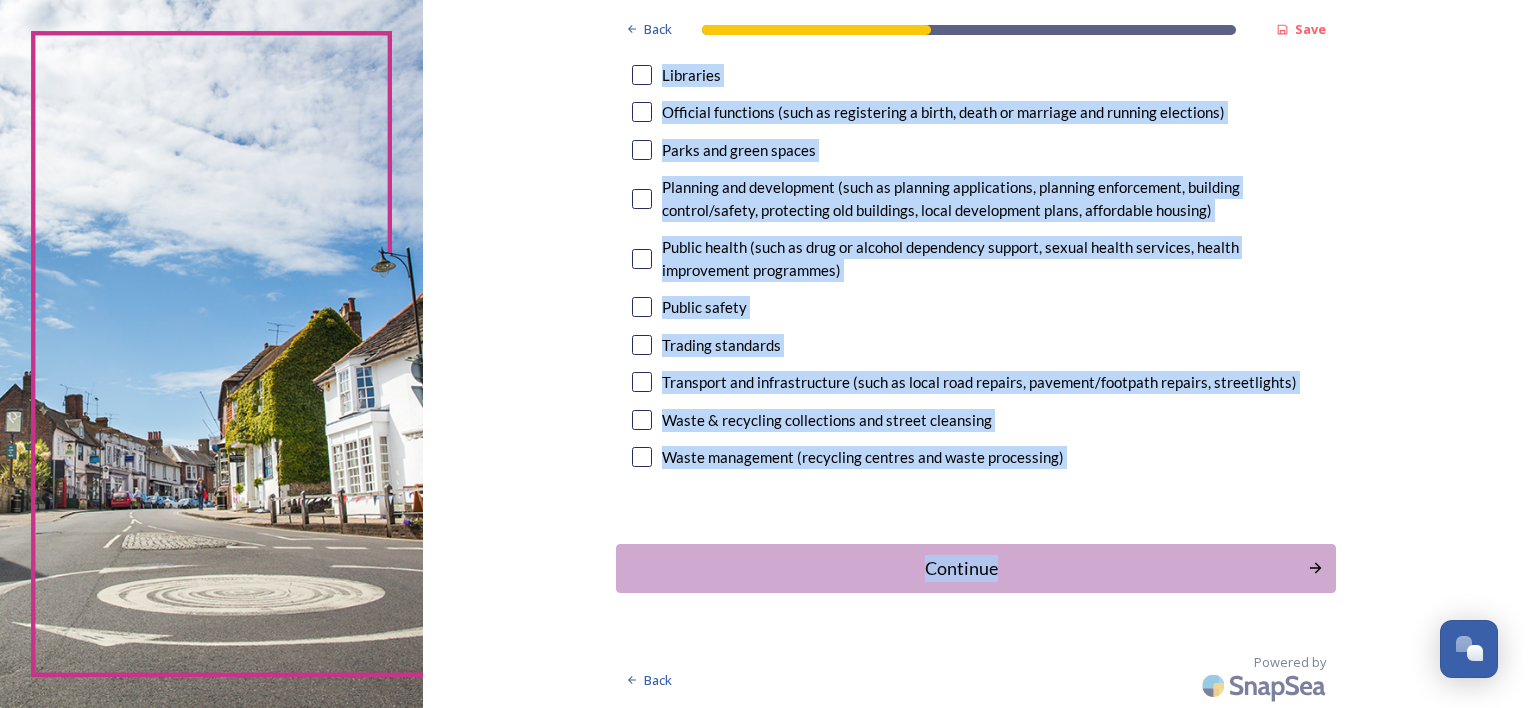 drag, startPoint x: 1040, startPoint y: 570, endPoint x: 764, endPoint y: 380, distance: 335.0761 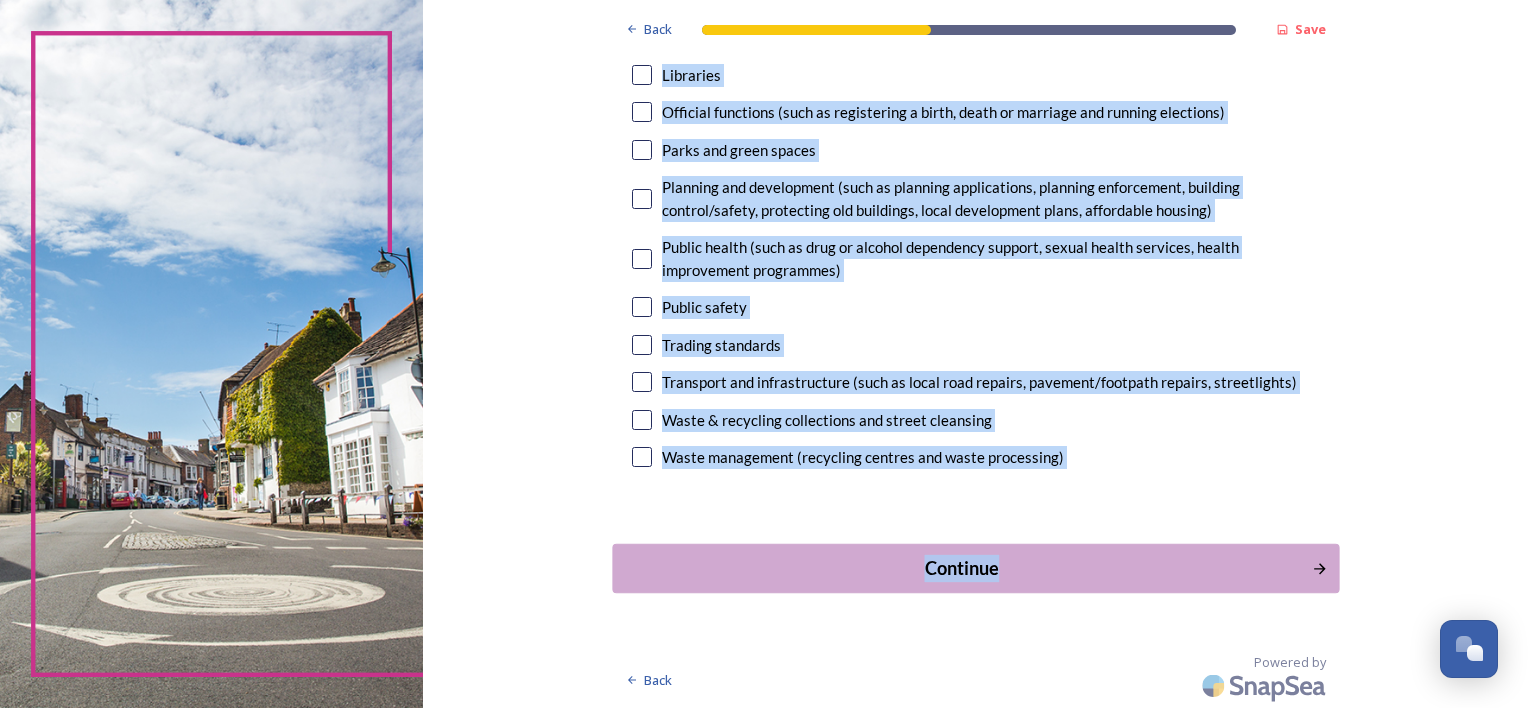 click on "Continue" at bounding box center (961, 567) 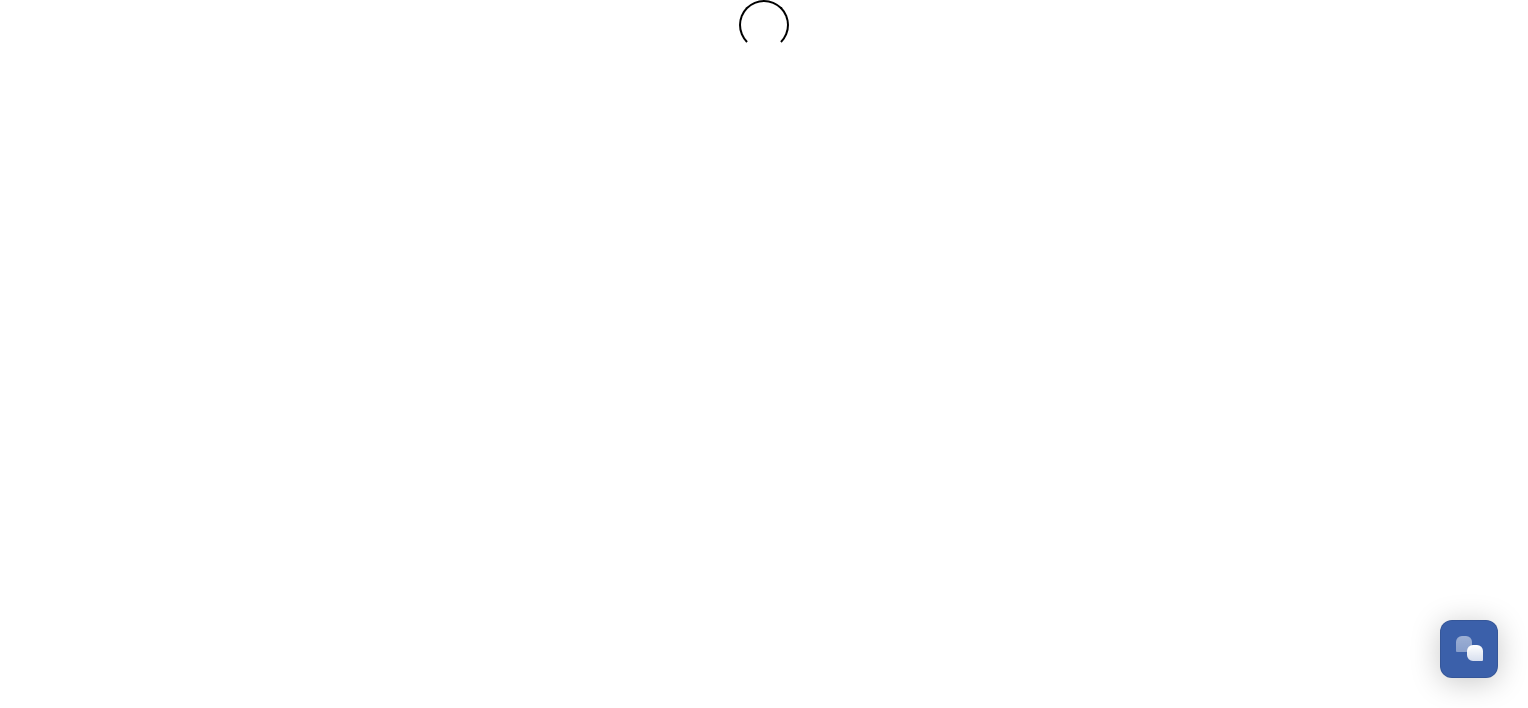 scroll, scrollTop: 0, scrollLeft: 0, axis: both 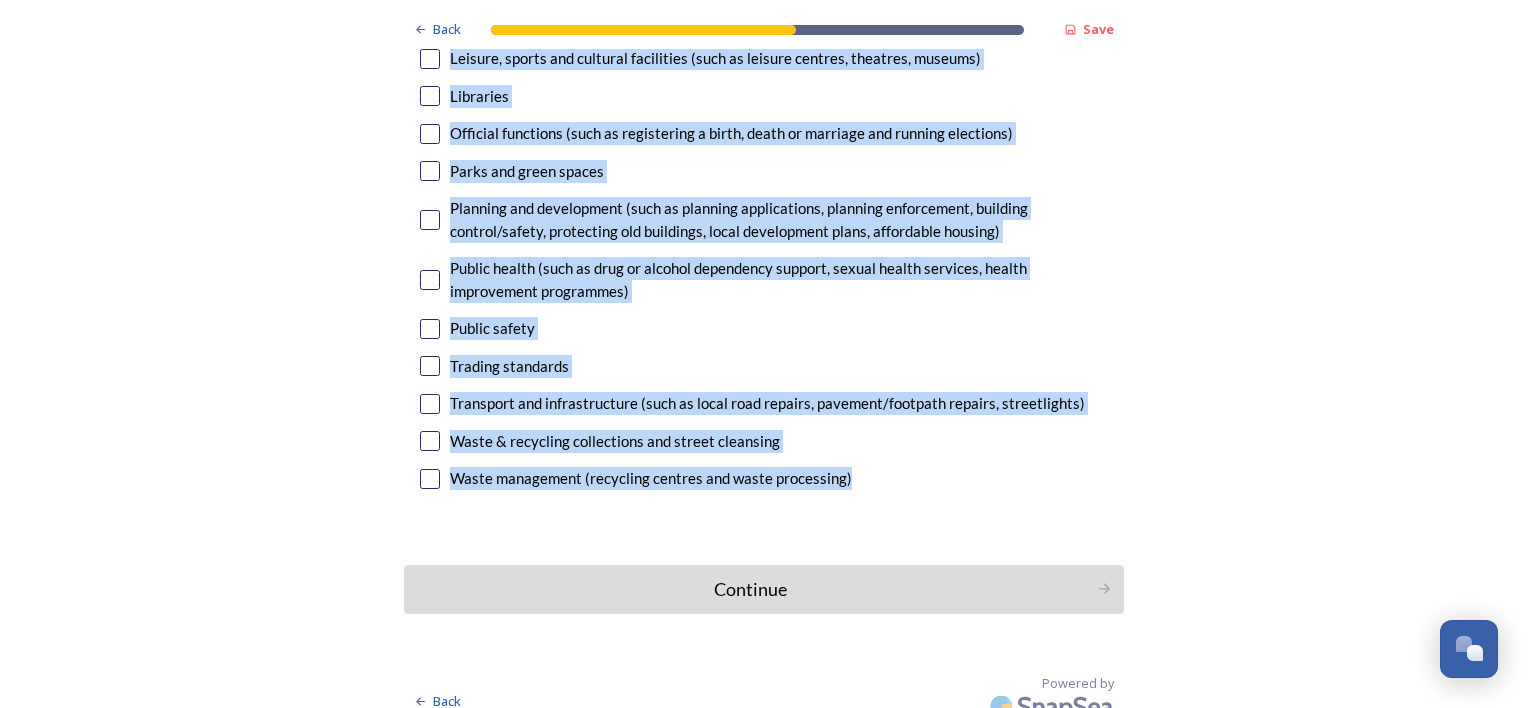 drag, startPoint x: 598, startPoint y: 100, endPoint x: 1028, endPoint y: 449, distance: 553.8059 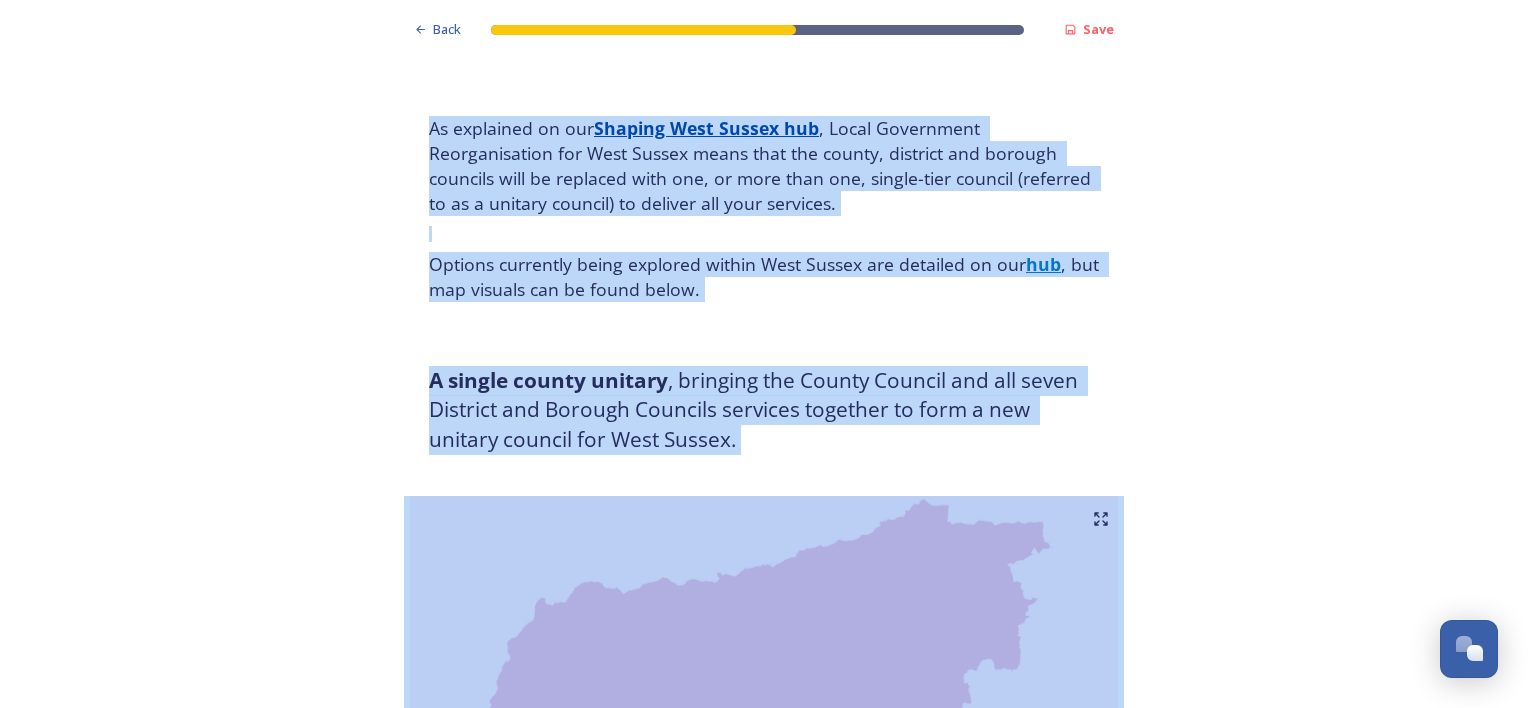 scroll, scrollTop: 96, scrollLeft: 0, axis: vertical 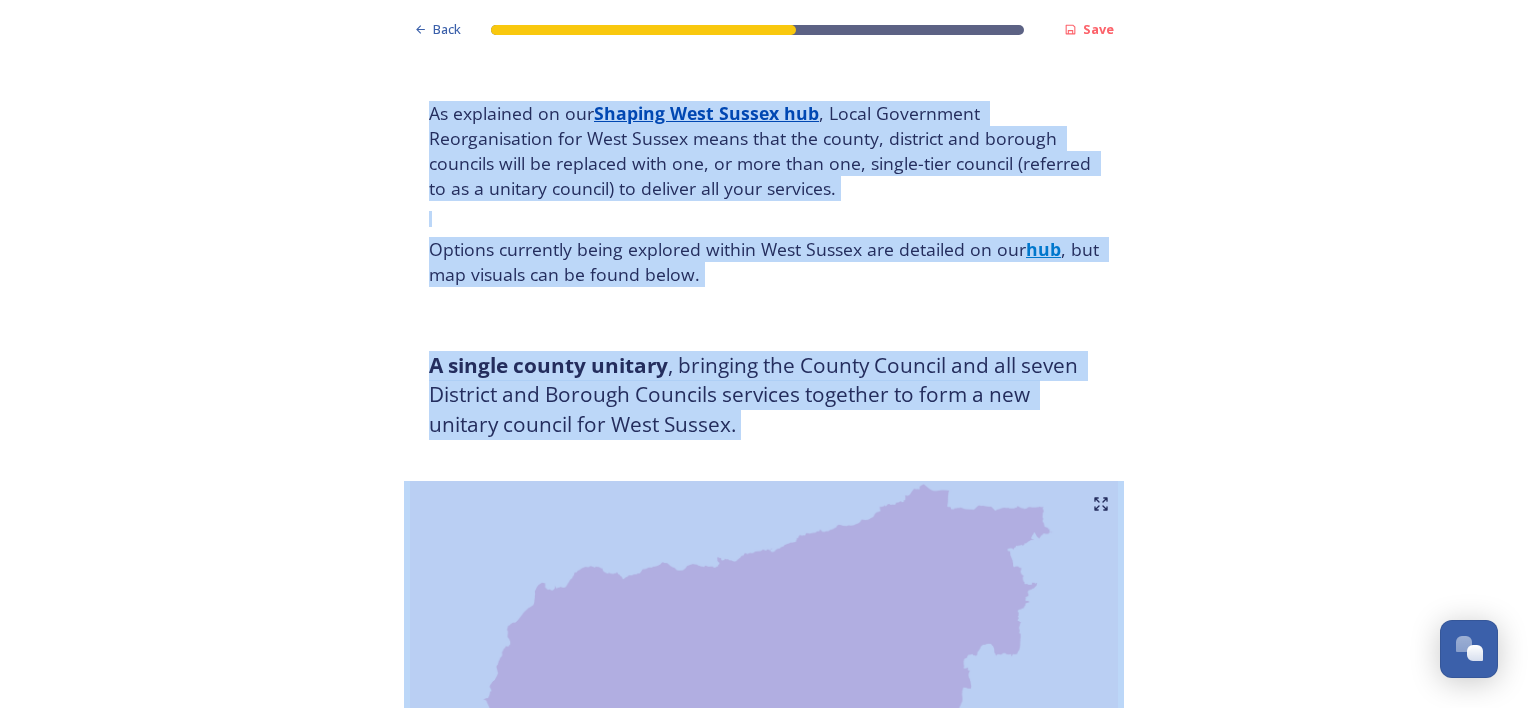 click on "Back Save Prioritising future services As explained on our Shaping West Sussex hub , Local Government Reorganisation for West Sussex means that the county, district and borough councils will be replaced with one, or more than one, single-tier council (referred to as a unitary council) to deliver all your services. Options currently being explored within West Sussex are detailed on our hub , but map visuals can be found below. A single county unitary , bringing the County Council and all seven District and Borough Councils services together to form a new unitary council for West Sussex. Single unitary model (You can enlarge this map by clicking on the square expand icon in the top right of the image) Two unitary option, variation 1 - one unitary combining Arun, Chichester and Worthing footprints and one unitary combining Adur, Crawley, Horsham, and Mid-Sussex footprints. Two unitary model variation 1 (You can enlarge this map by clicking on the square expand icon in the top right of the image) * Agree No" at bounding box center (764, 2982) 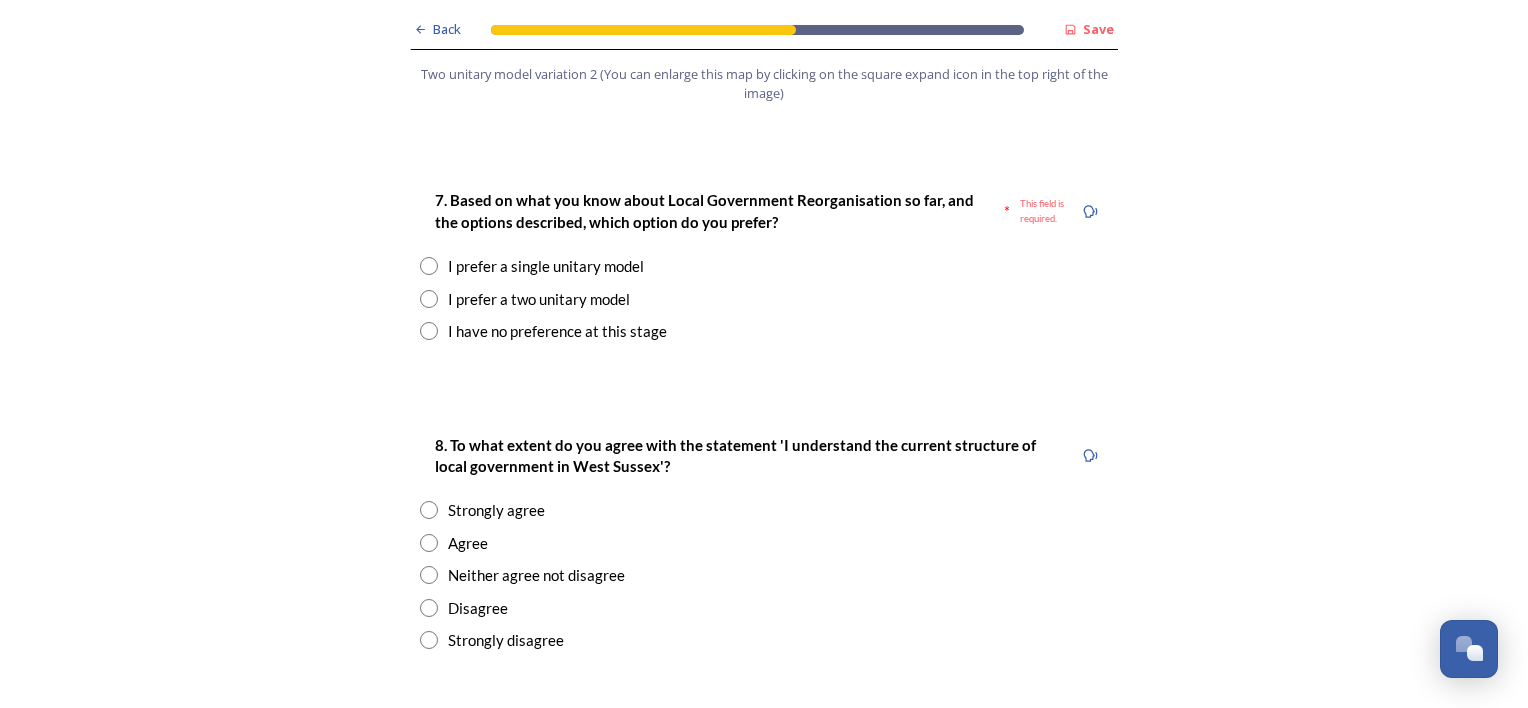 scroll, scrollTop: 2564, scrollLeft: 0, axis: vertical 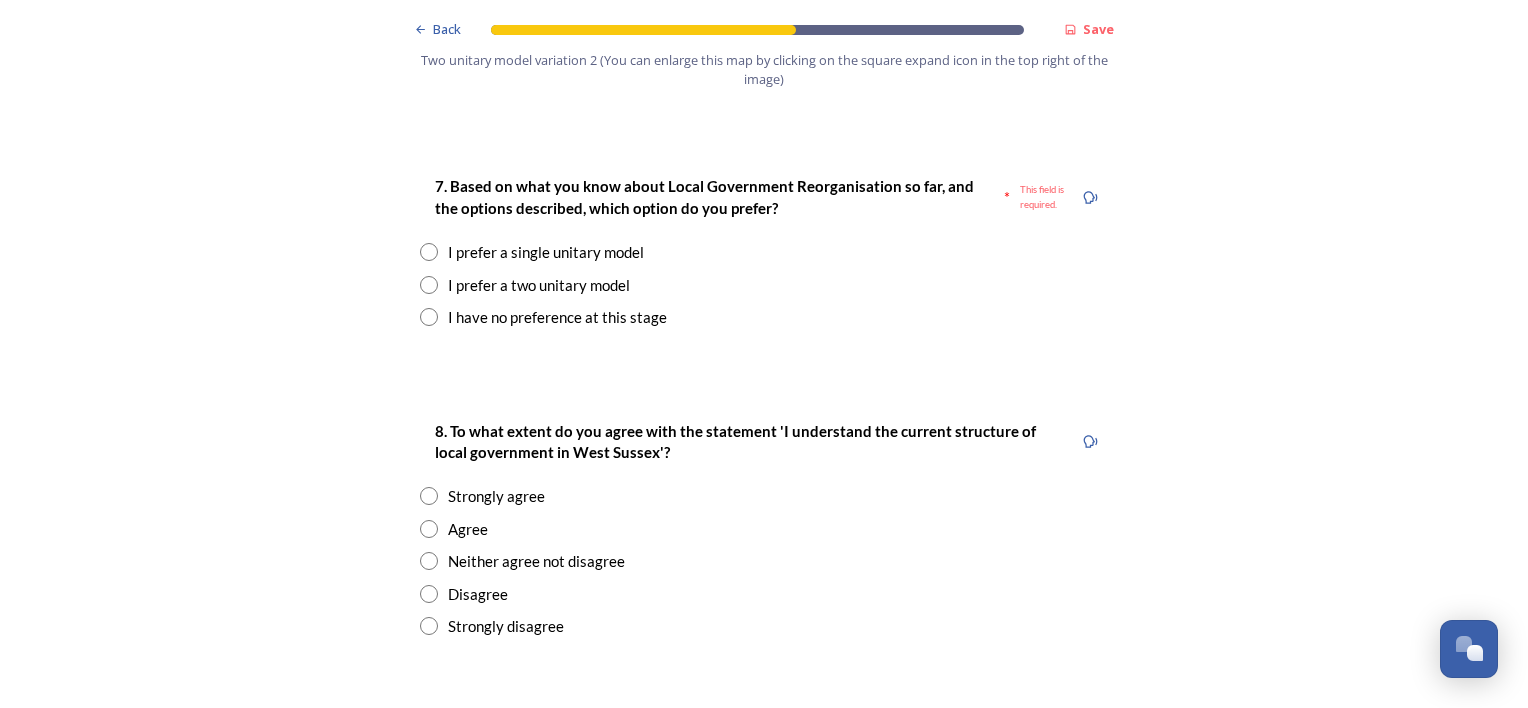 drag, startPoint x: 420, startPoint y: 316, endPoint x: 636, endPoint y: 316, distance: 216 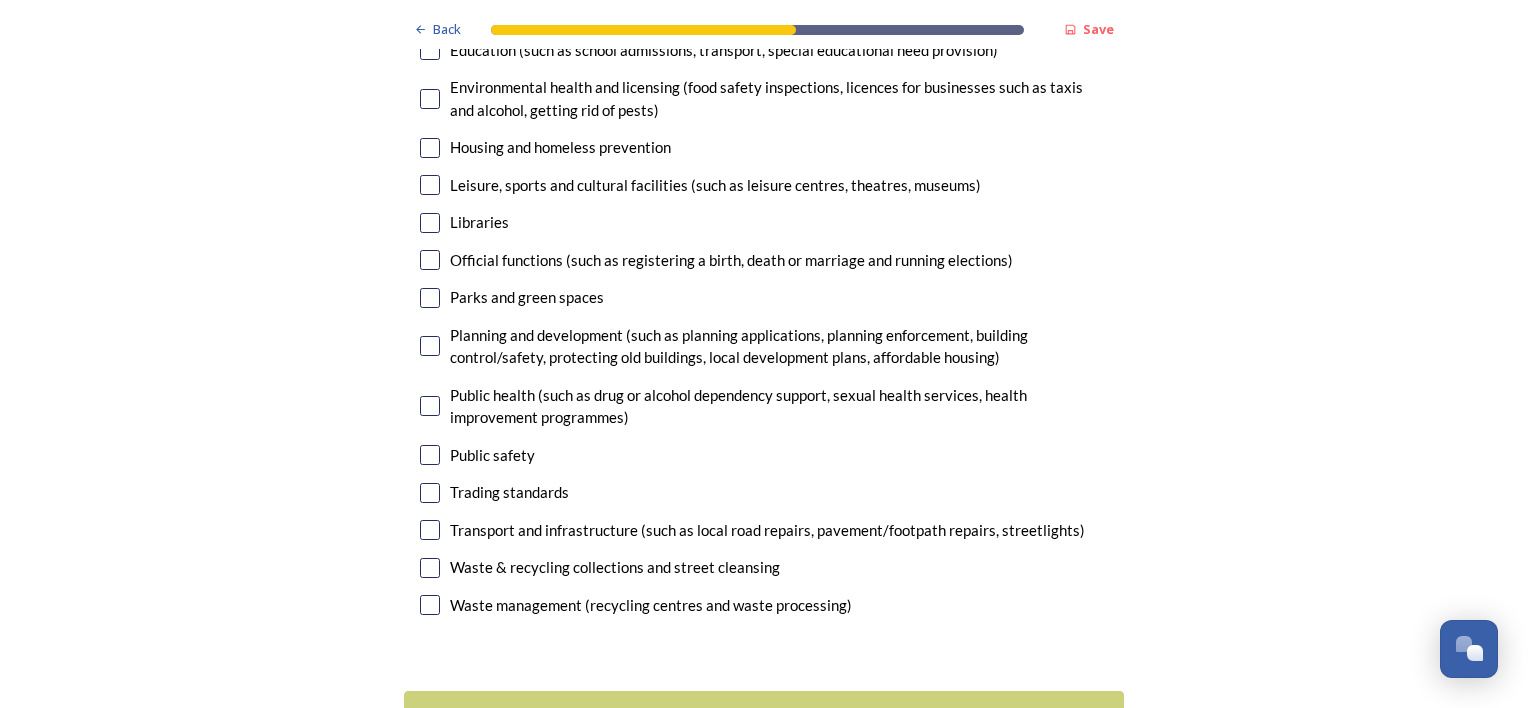 scroll, scrollTop: 5833, scrollLeft: 0, axis: vertical 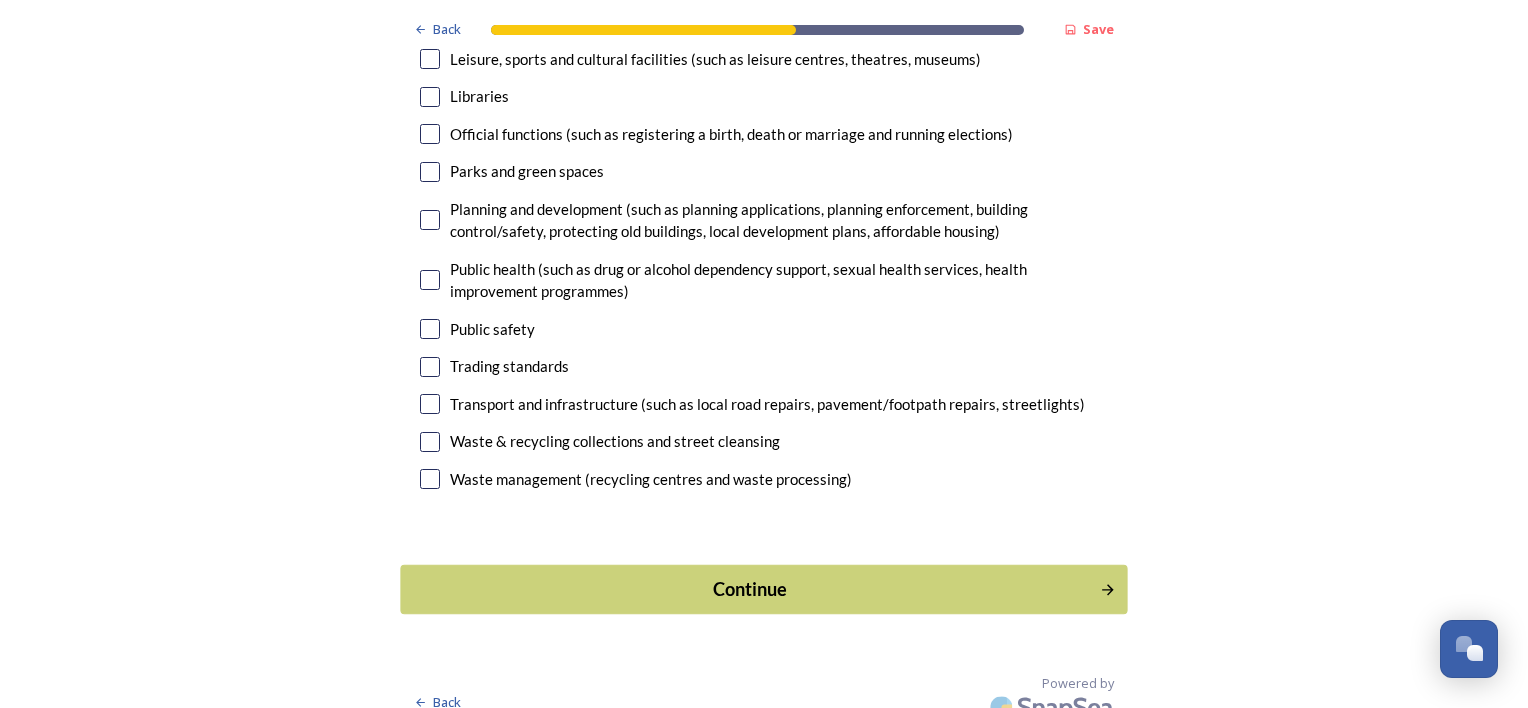 click on "Continue" at bounding box center (750, 589) 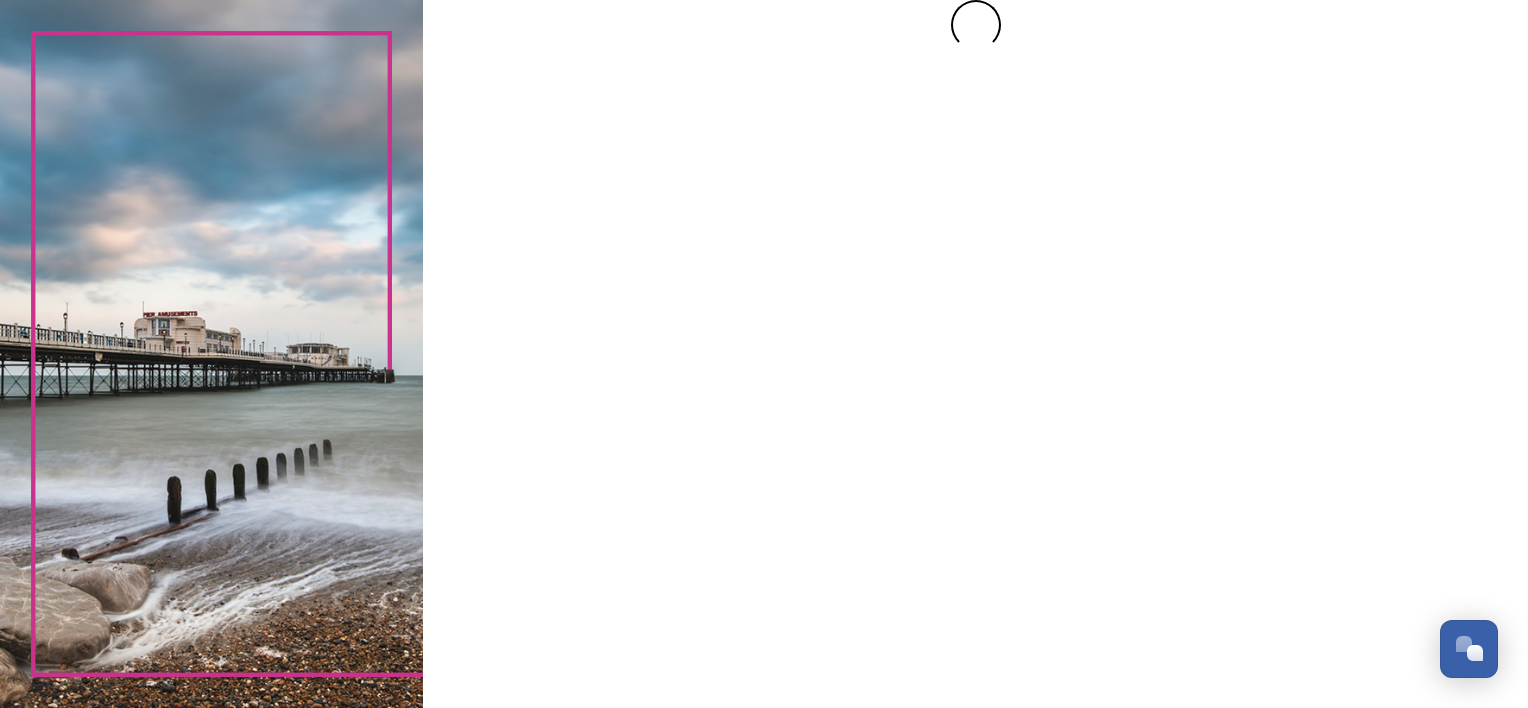 scroll, scrollTop: 0, scrollLeft: 0, axis: both 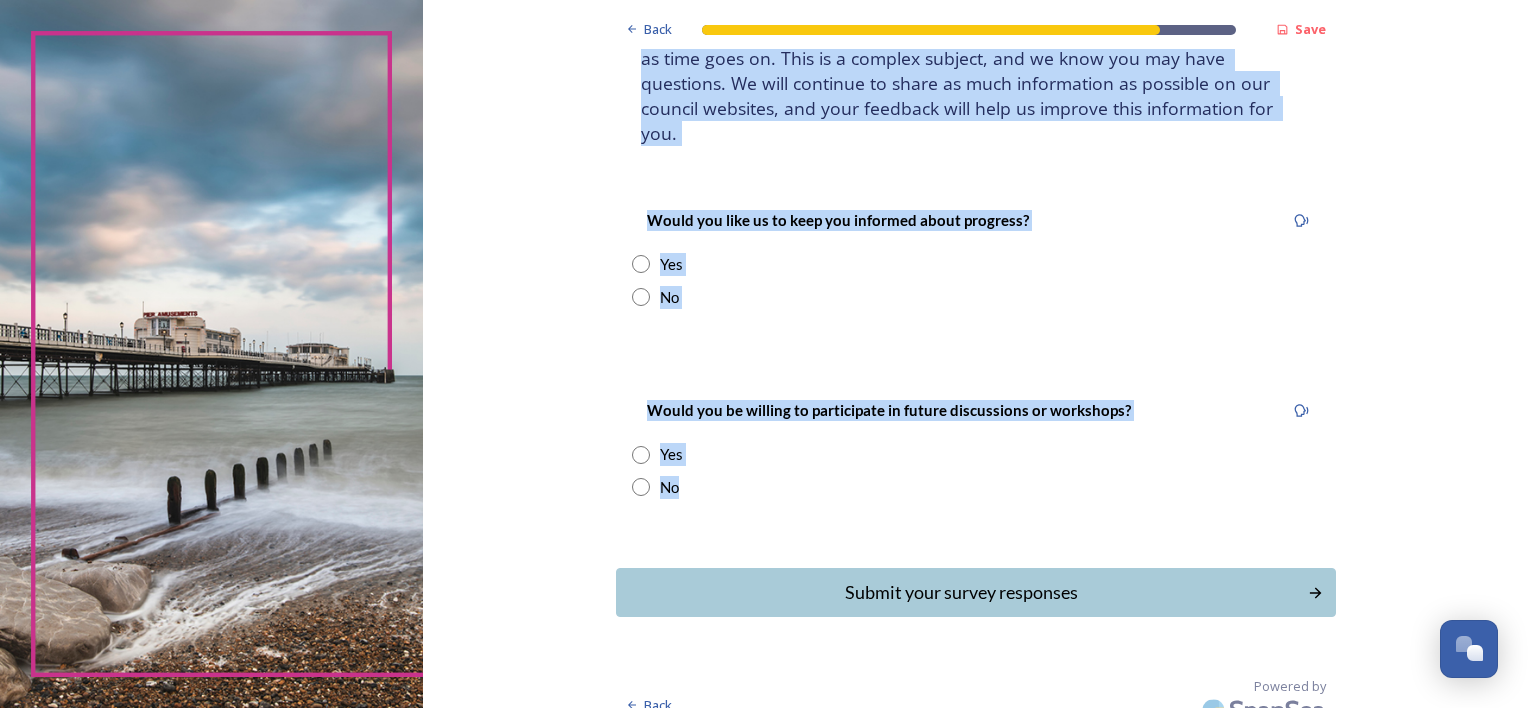 drag, startPoint x: 888, startPoint y: 93, endPoint x: 922, endPoint y: 456, distance: 364.5888 